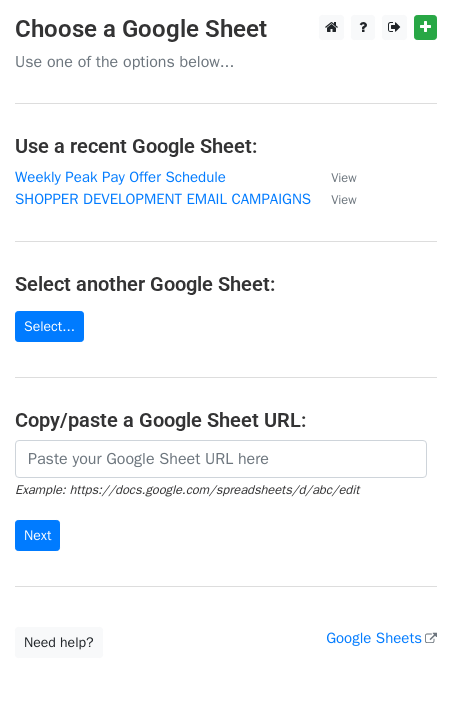 scroll, scrollTop: 0, scrollLeft: 0, axis: both 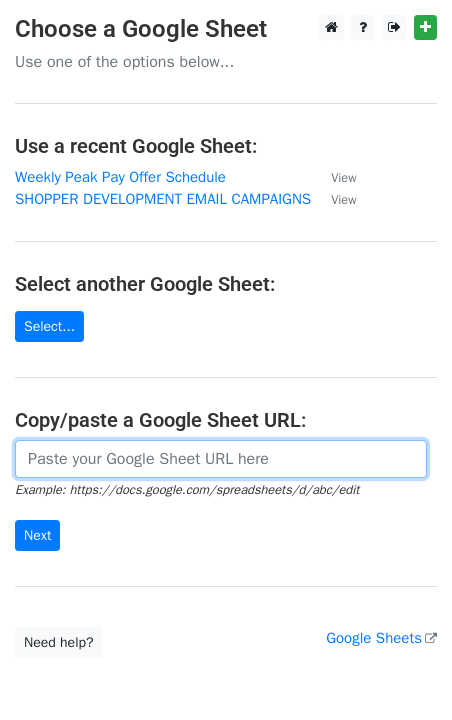 click at bounding box center (221, 459) 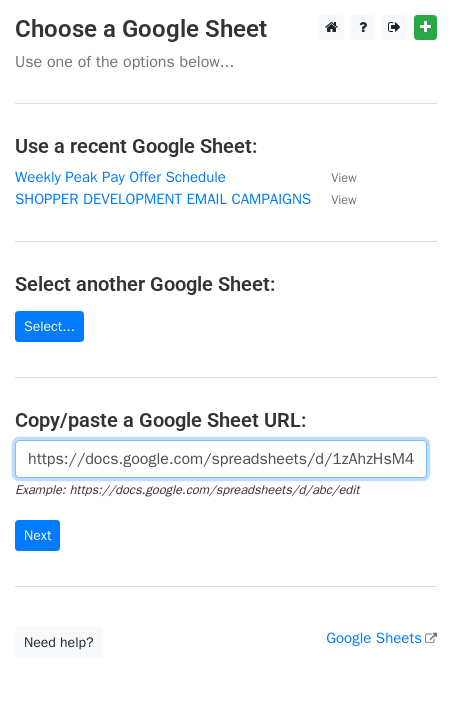 scroll, scrollTop: 0, scrollLeft: 601, axis: horizontal 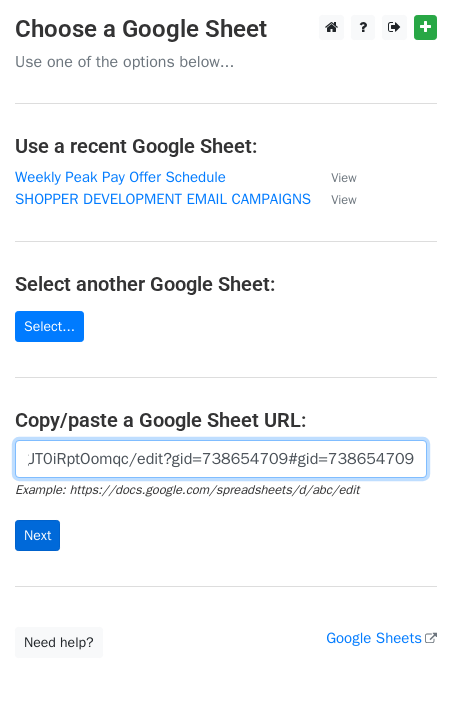 type on "https://docs.google.com/spreadsheets/d/1zAhzHsM47XH7rEMpX1KN0JdEjOifuNgJT0iRptOomqc/edit?gid=738654709#gid=738654709" 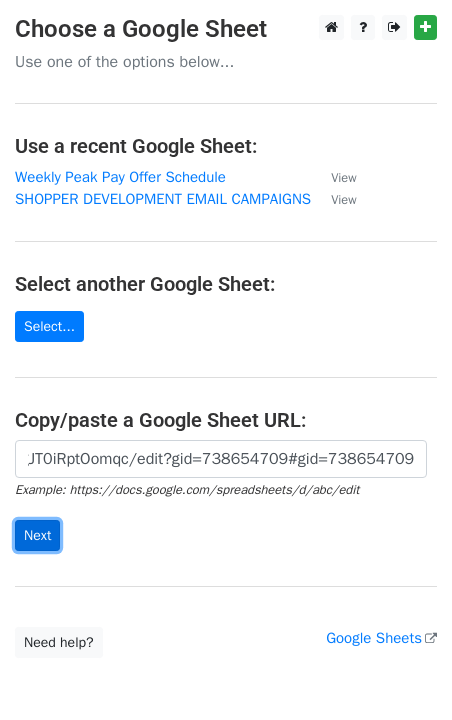 click on "Next" at bounding box center [37, 535] 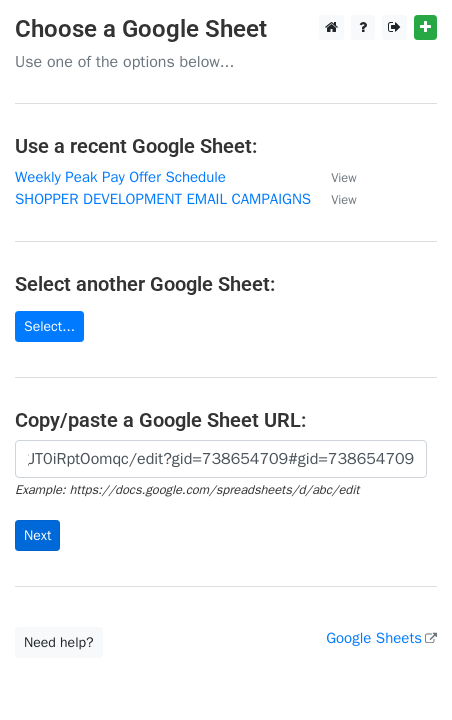scroll, scrollTop: 0, scrollLeft: 0, axis: both 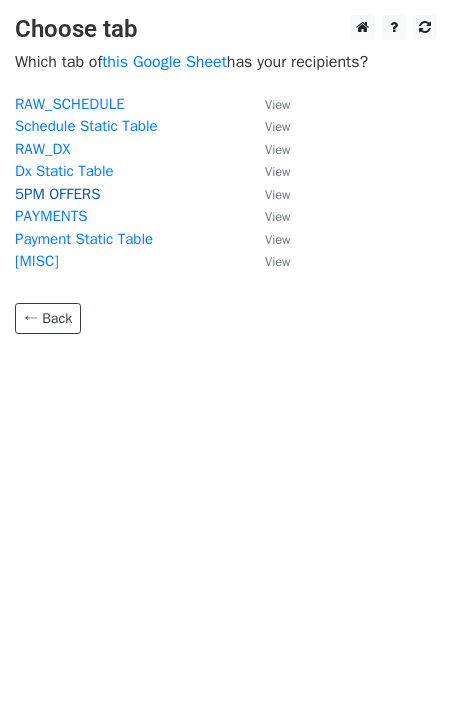 click on "5PM OFFERS" at bounding box center [57, 194] 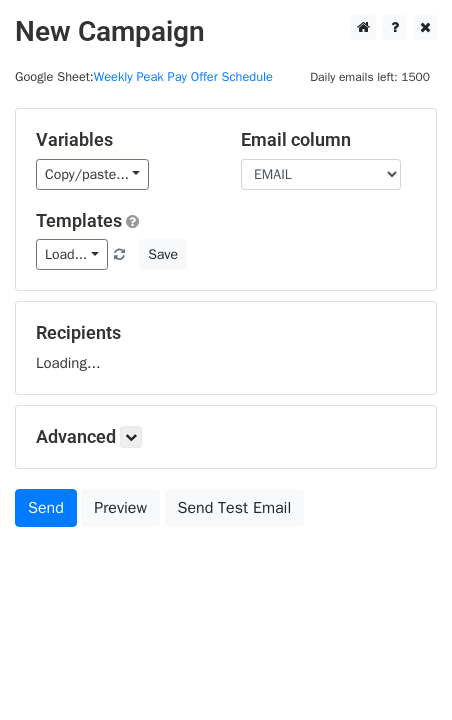 scroll, scrollTop: 0, scrollLeft: 0, axis: both 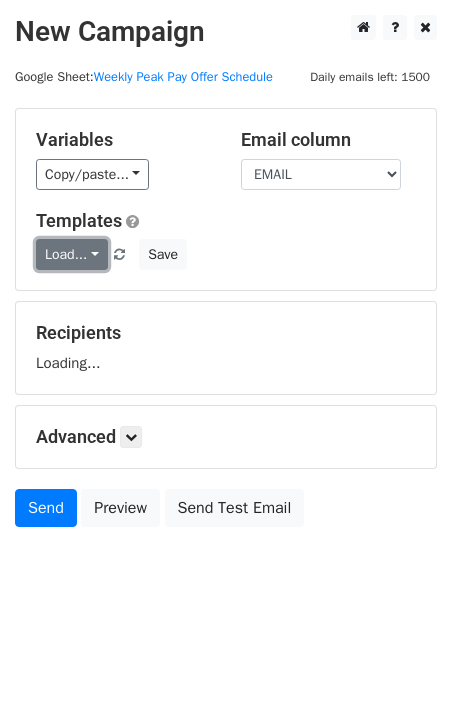click on "Load..." at bounding box center [72, 254] 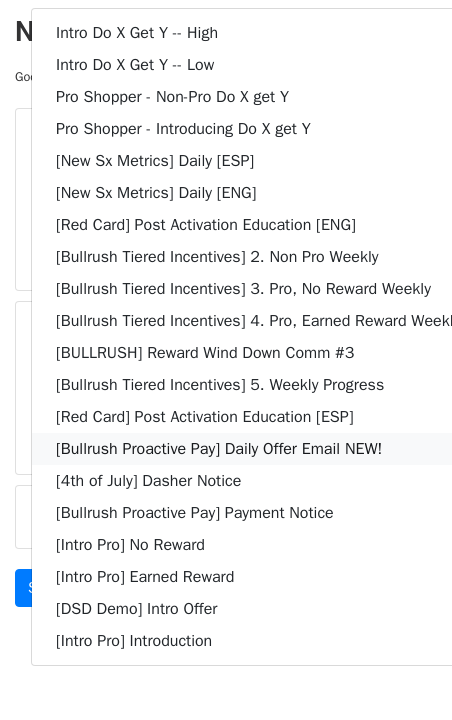 click on "[Bullrush Proactive Pay] Daily Offer Email NEW!" at bounding box center [258, 449] 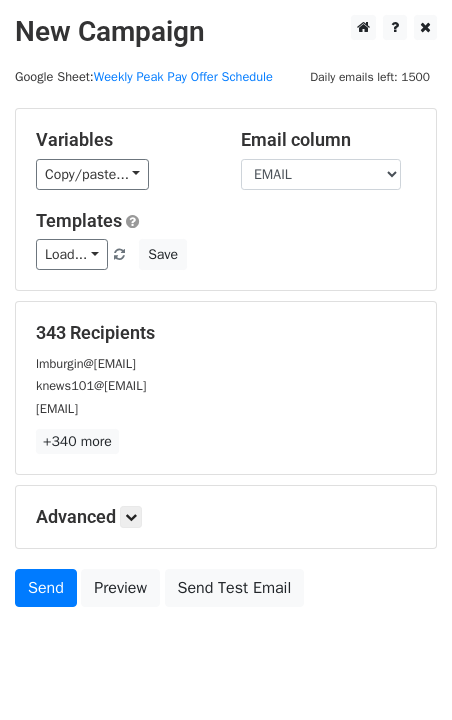 scroll, scrollTop: 57, scrollLeft: 0, axis: vertical 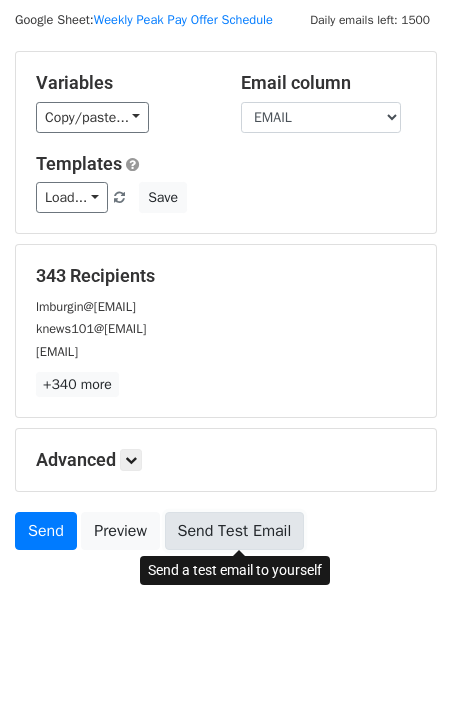 click on "Send Test Email" at bounding box center [235, 531] 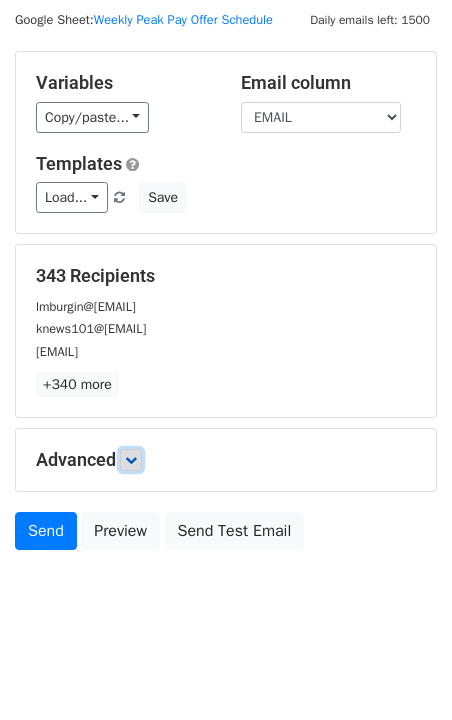 click at bounding box center (131, 460) 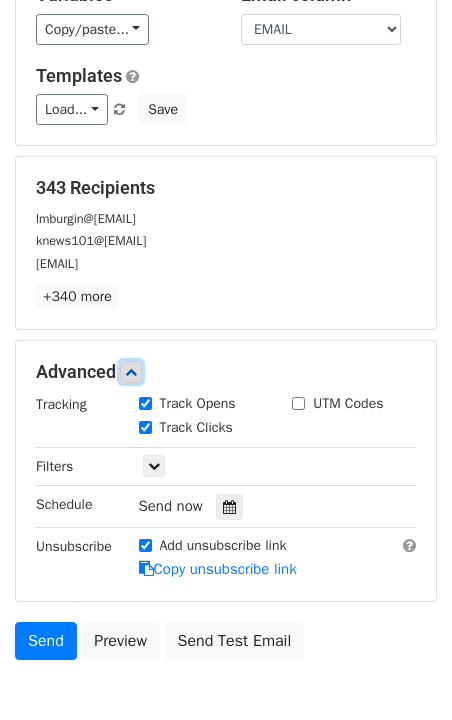 scroll, scrollTop: 252, scrollLeft: 0, axis: vertical 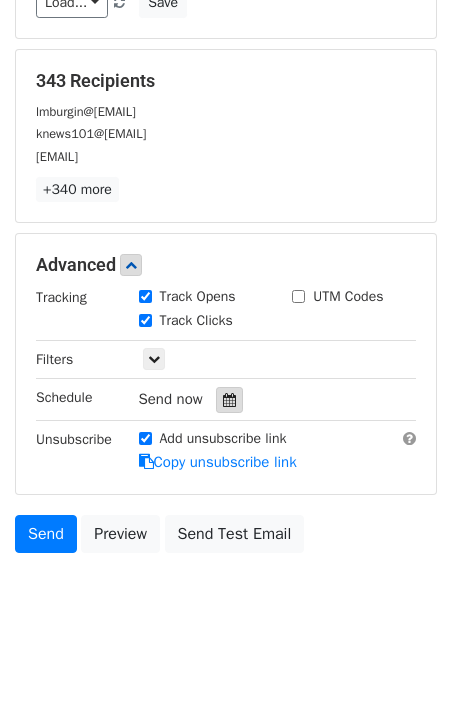 click at bounding box center [229, 400] 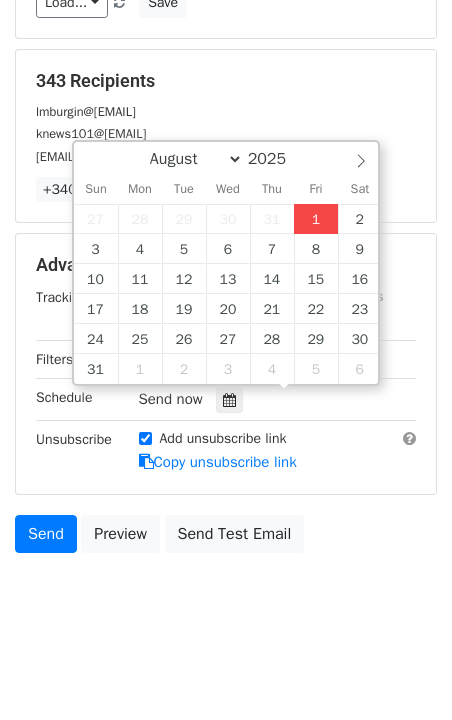 type on "2025-08-01 14:14" 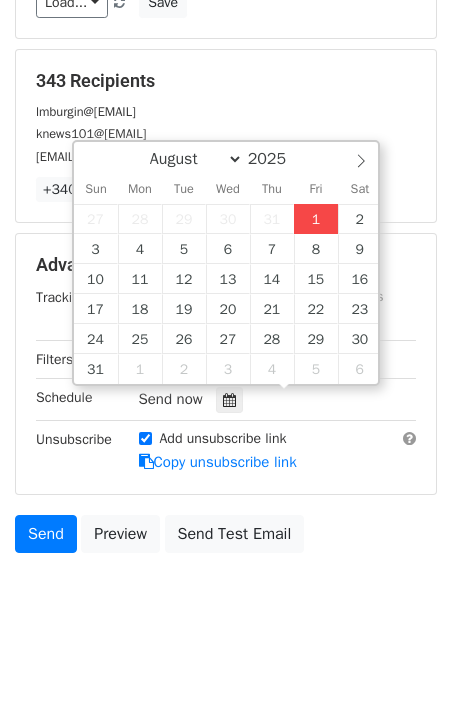 type on "02" 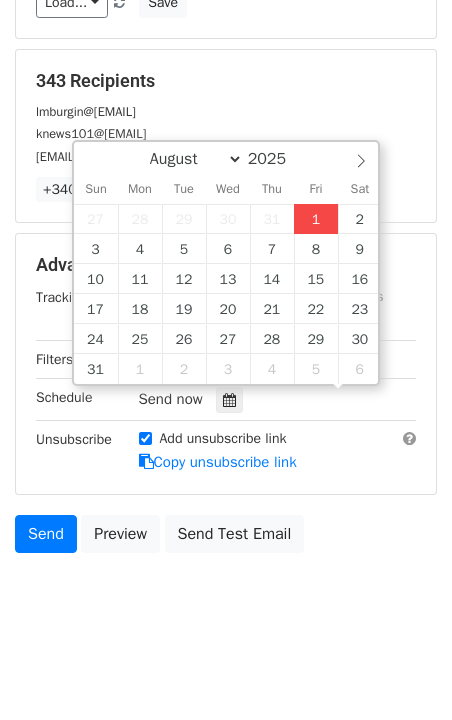 scroll, scrollTop: 1, scrollLeft: 0, axis: vertical 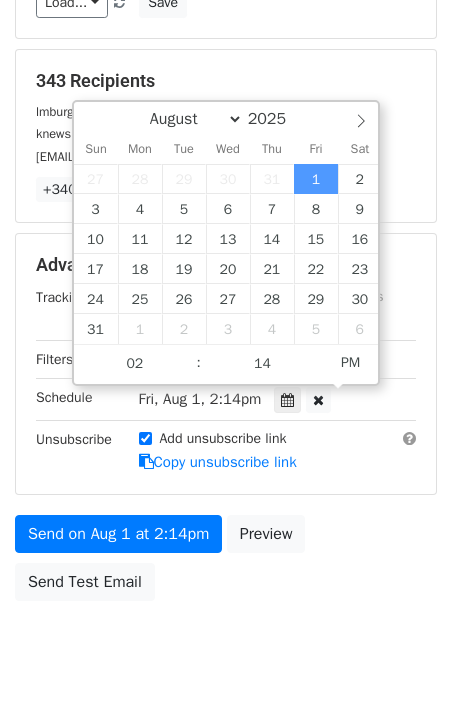 click on "August September October November December 2025
Sun Mon Tue Wed Thu Fri Sat
27 28 29 30 31 1 2 3 4 5 6 7 8 9 10 11 12 13 14 15 16 17 18 19 20 21 22 23 24 25 26 27 28 29 30 31 1 2 3 4 5 6 02 : 14 PM" at bounding box center (226, 243) 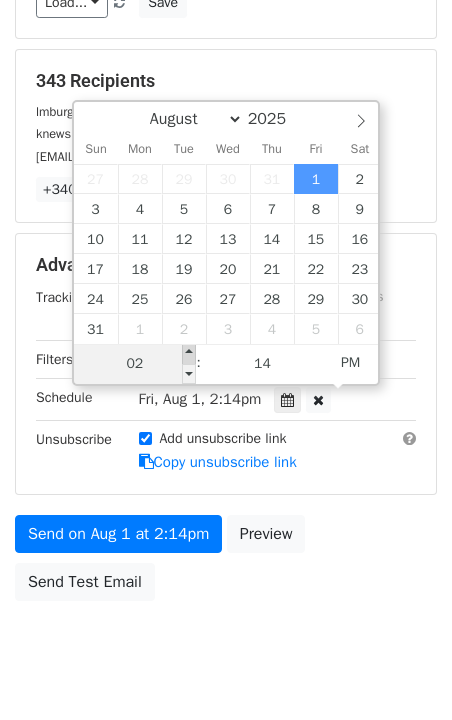 type on "2025-08-01 15:14" 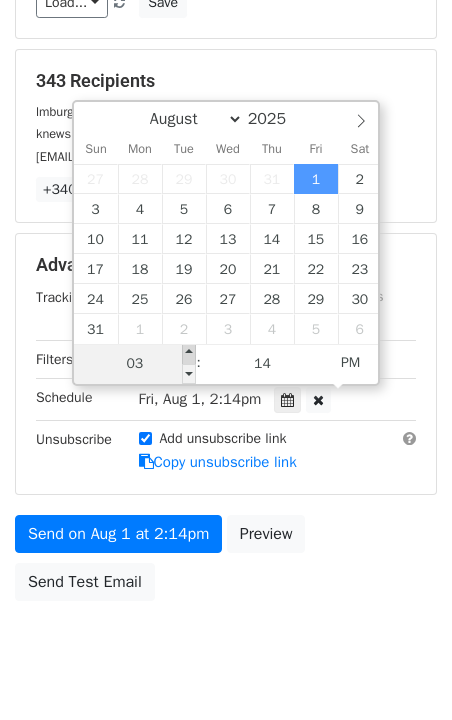 click at bounding box center (189, 354) 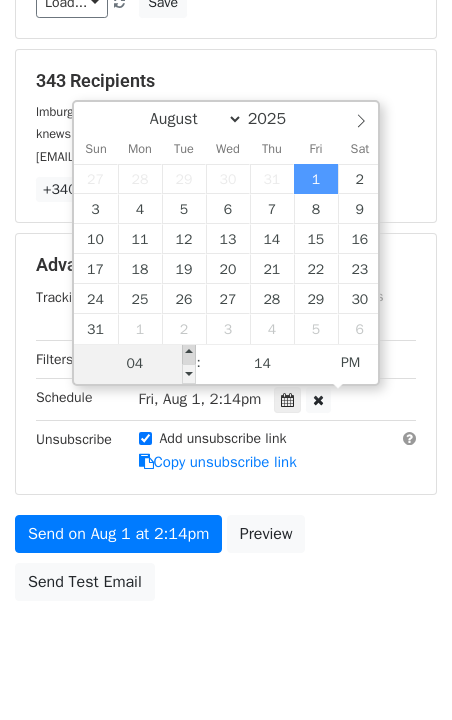click at bounding box center (189, 354) 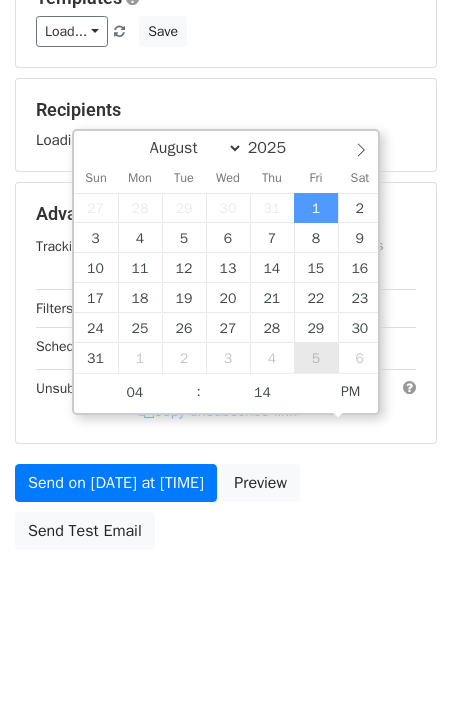 scroll, scrollTop: 220, scrollLeft: 0, axis: vertical 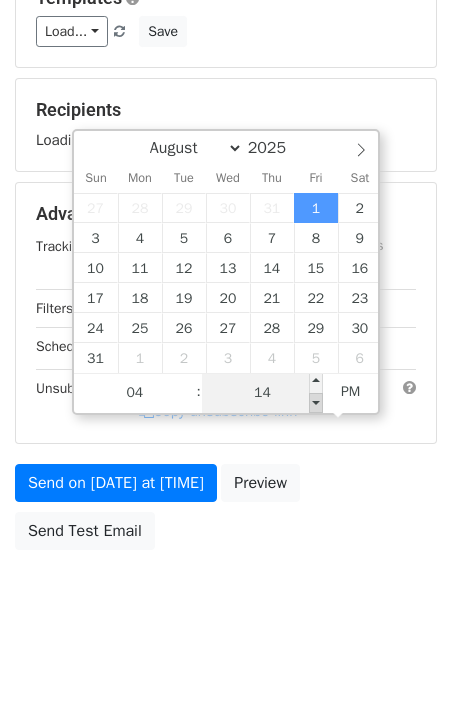 click at bounding box center [318, 349] 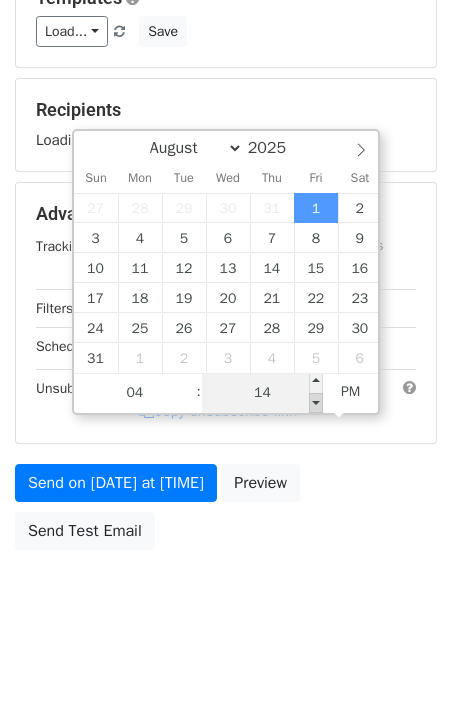 type 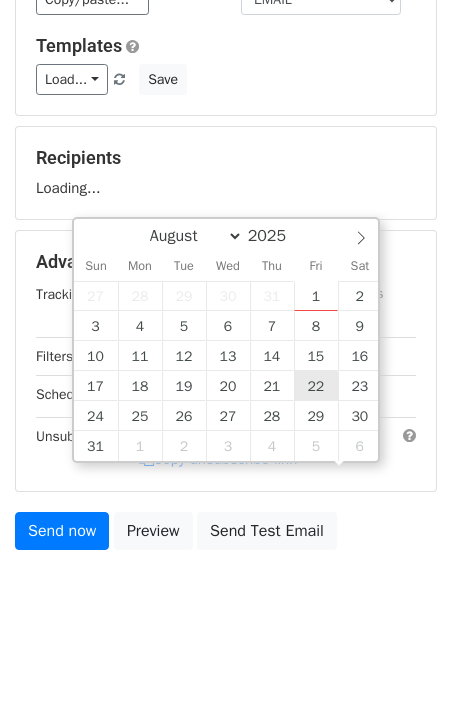 scroll, scrollTop: 172, scrollLeft: 0, axis: vertical 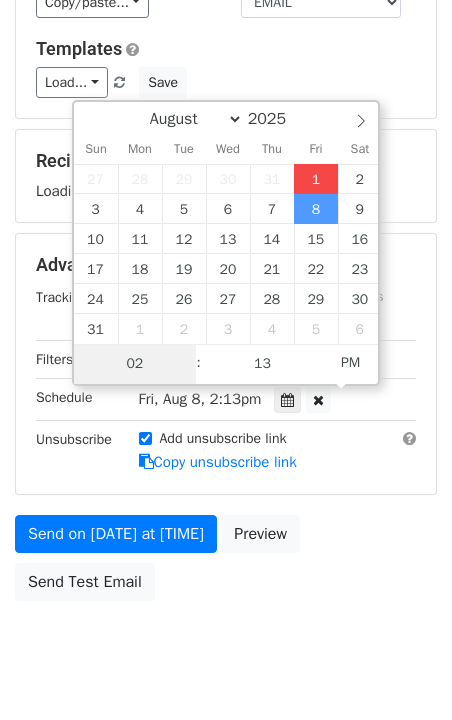 type on "2025-08-01 14:14" 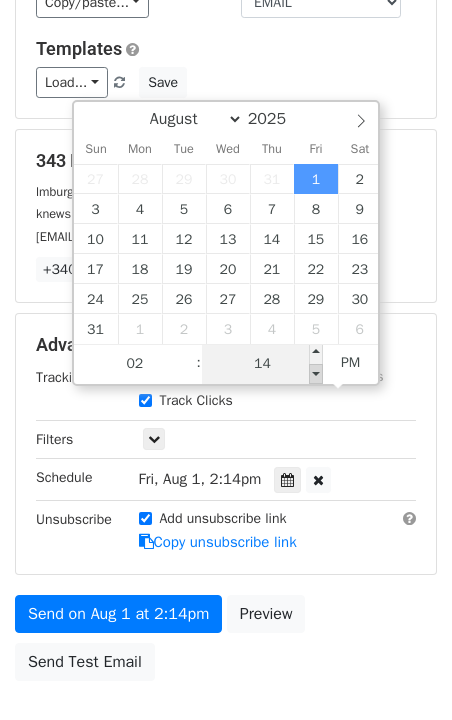 click at bounding box center (316, 374) 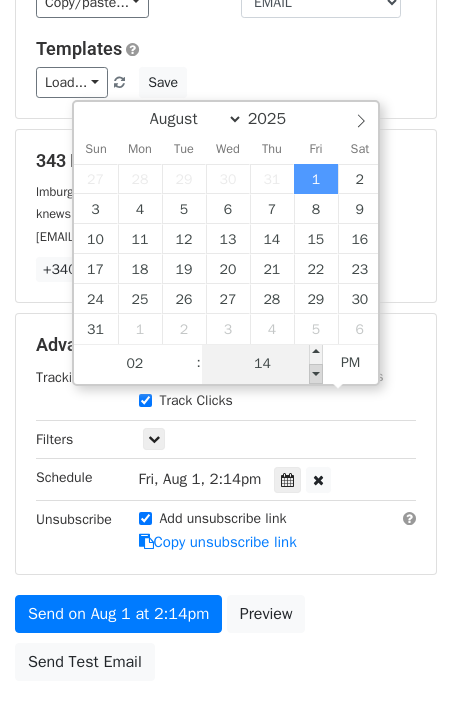 click at bounding box center [316, 374] 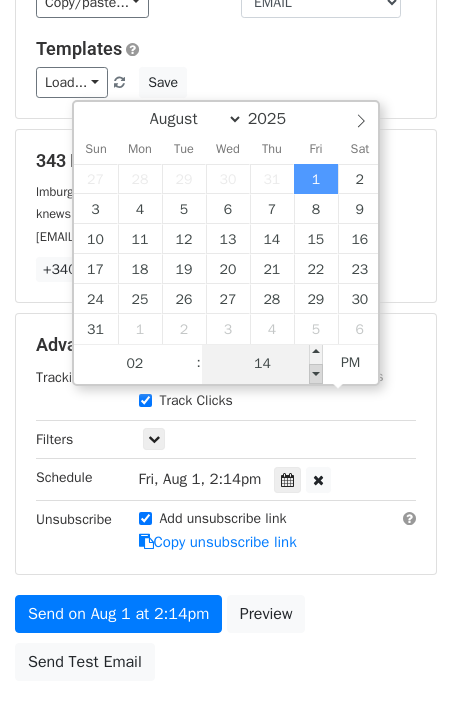 type on "14" 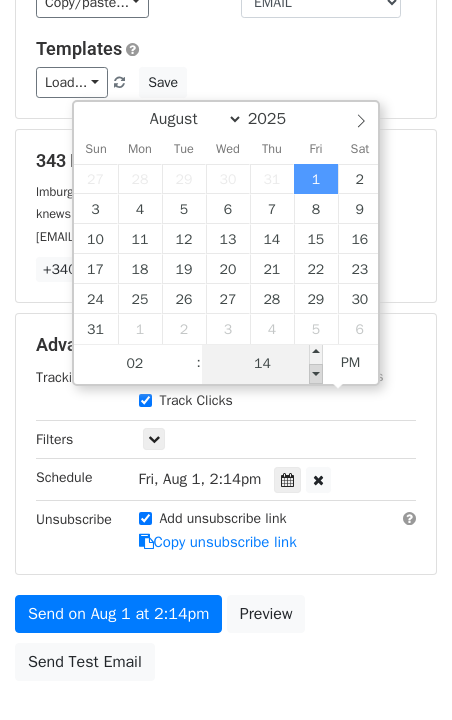 click at bounding box center (316, 374) 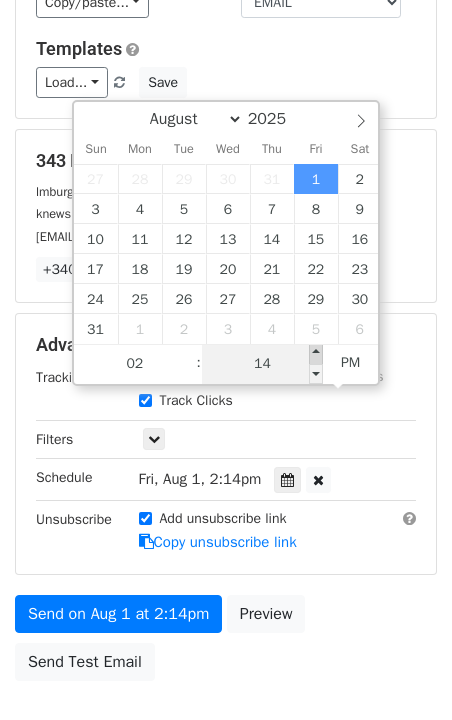 type on "2025-08-01 14:19" 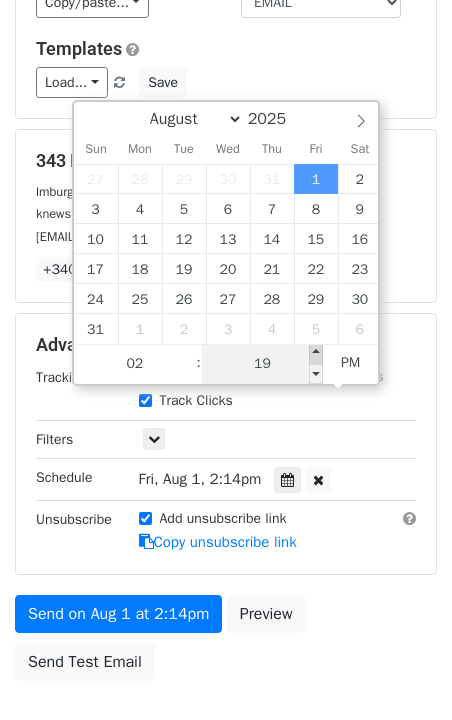 click at bounding box center [316, 354] 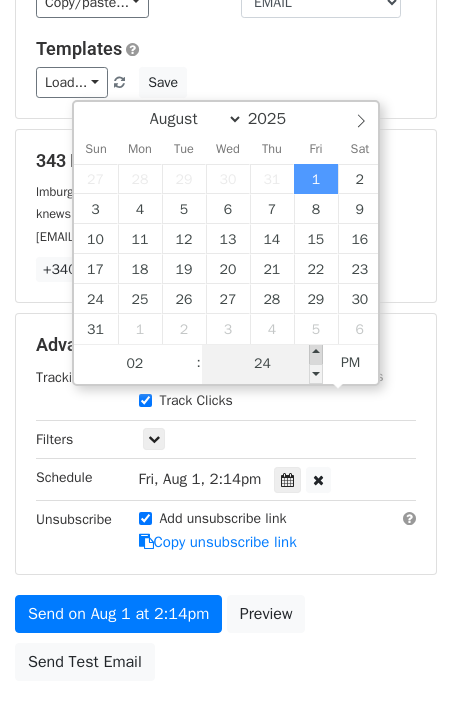 click at bounding box center (316, 354) 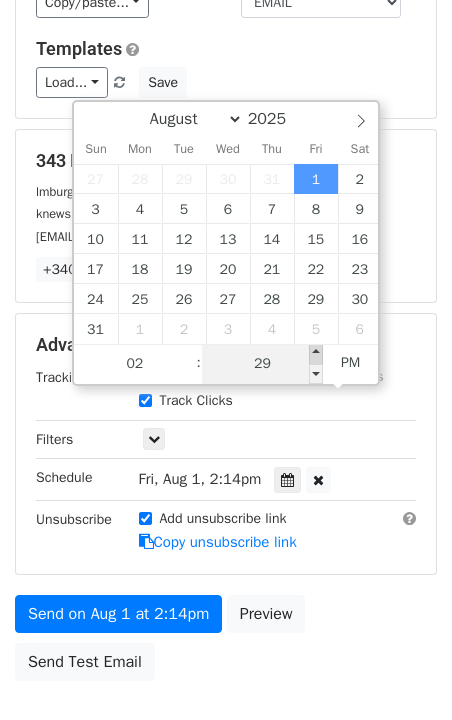 click at bounding box center [316, 354] 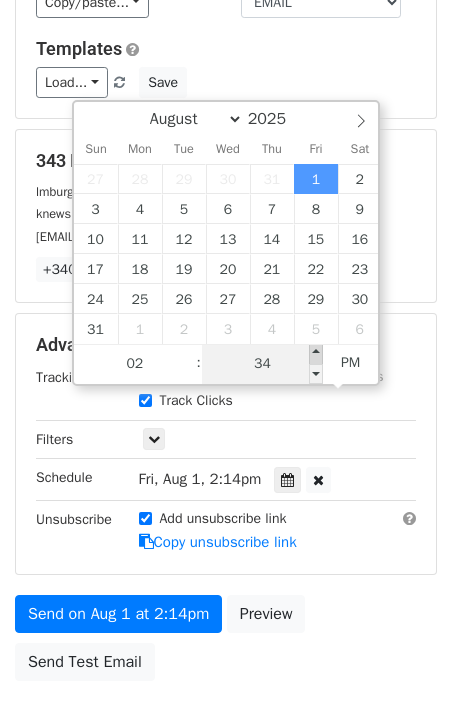 click at bounding box center [316, 354] 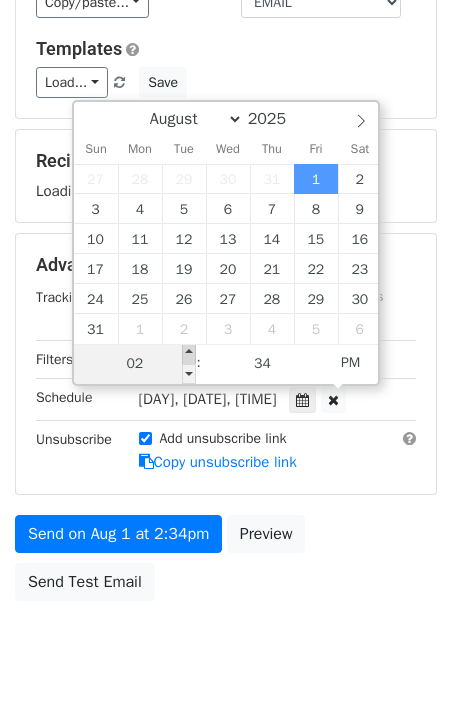 type on "2025-08-01 15:34" 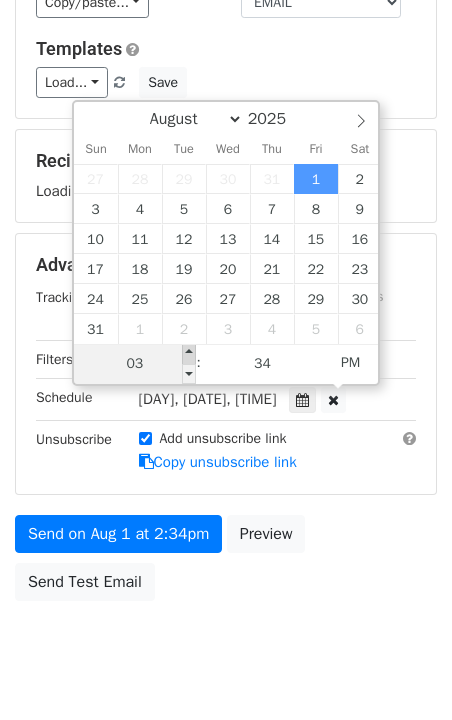 click at bounding box center (189, 354) 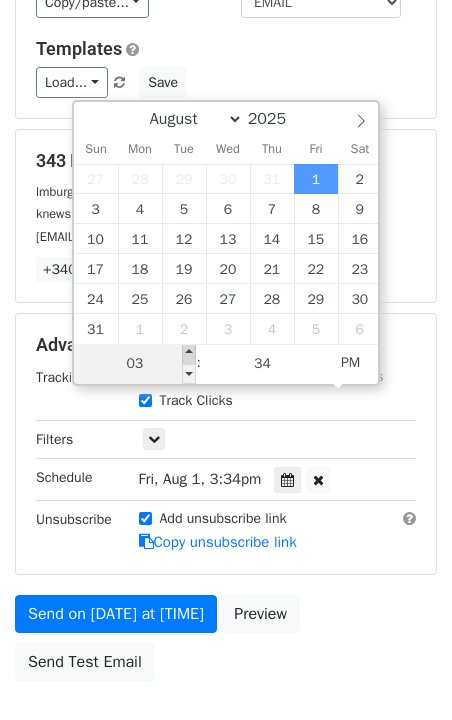 type on "2025-08-01 16:34" 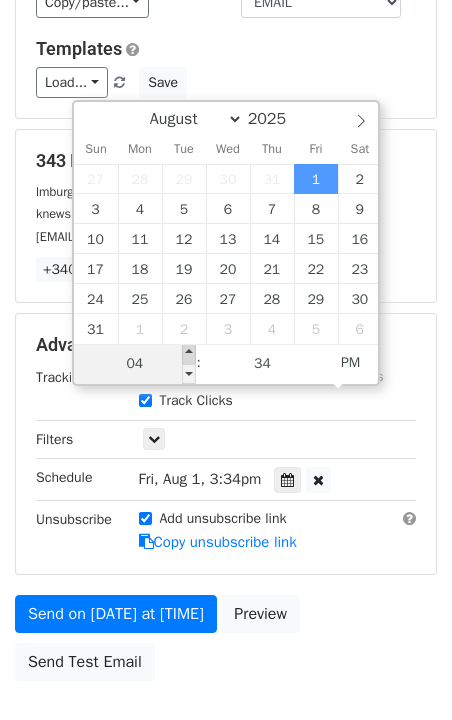 click at bounding box center (189, 354) 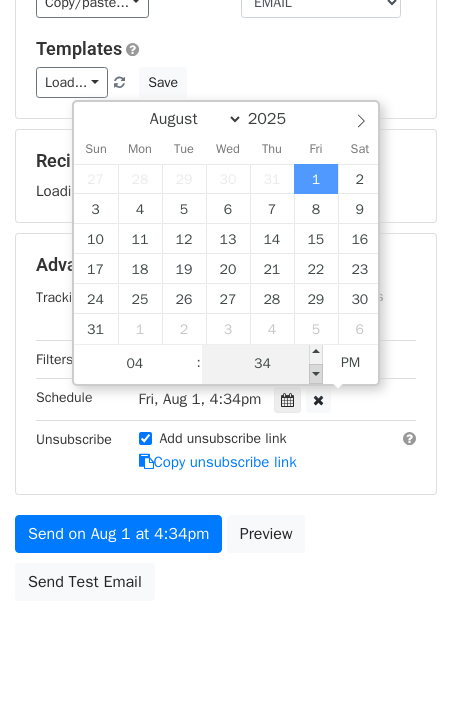 type on "2025-08-01 16:29" 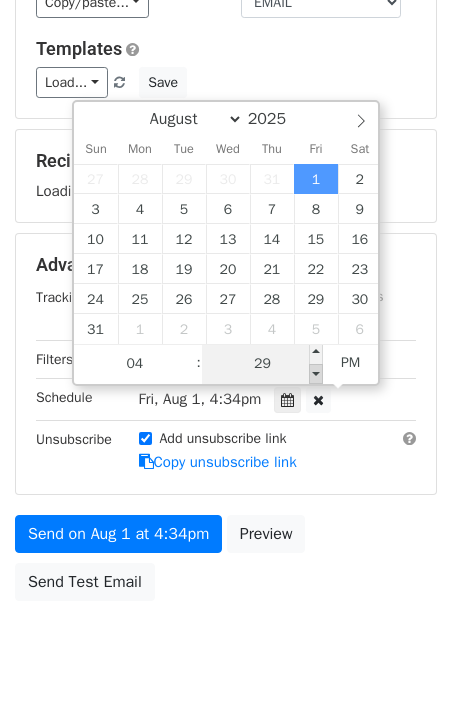 click at bounding box center [316, 374] 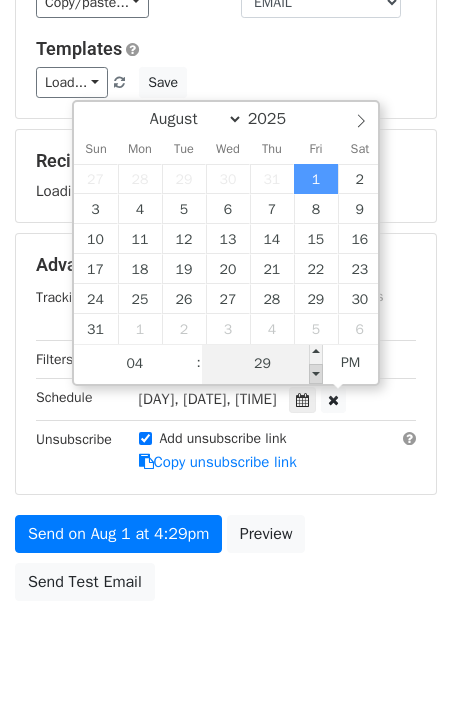 type on "2025-08-01 16:24" 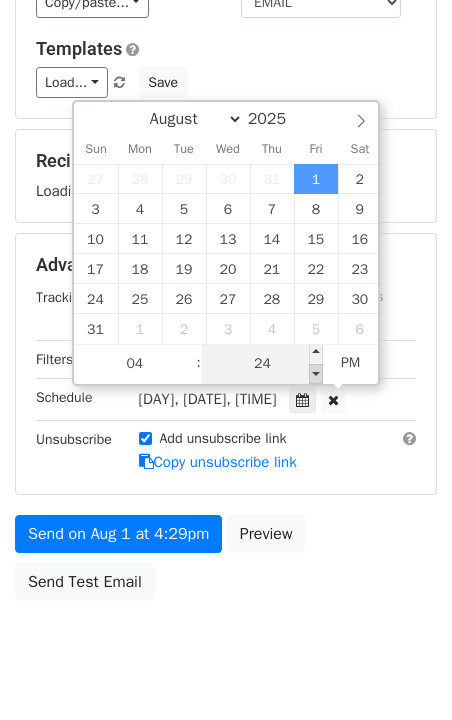click at bounding box center [316, 374] 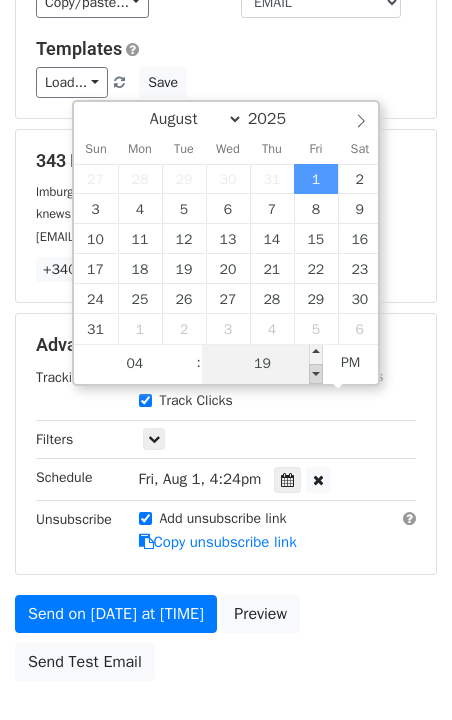 click at bounding box center (316, 374) 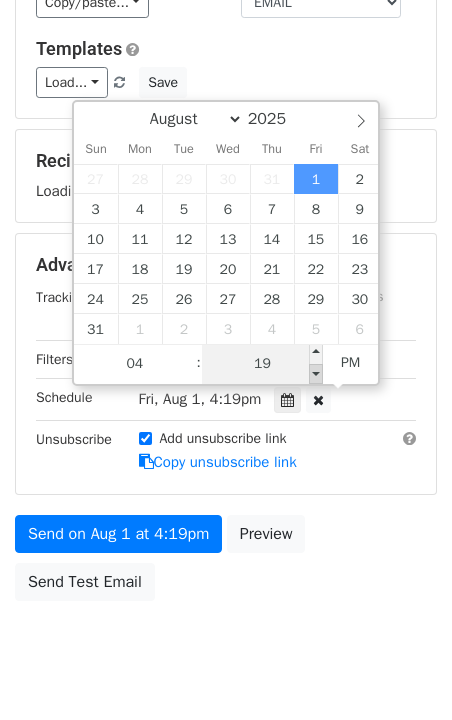 type on "2025-08-01 16:14" 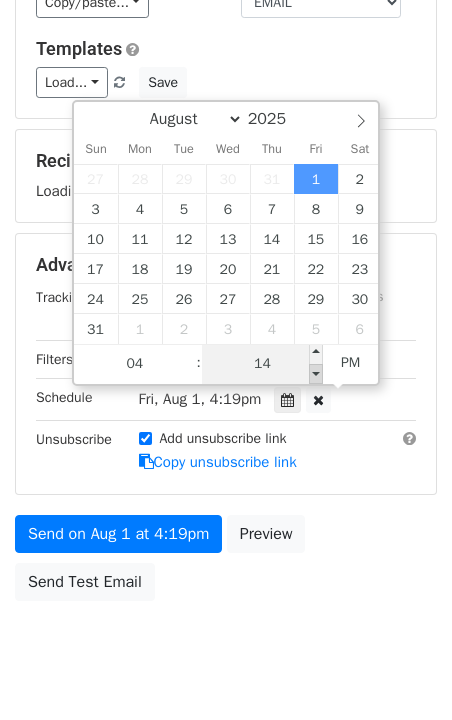 click at bounding box center (316, 374) 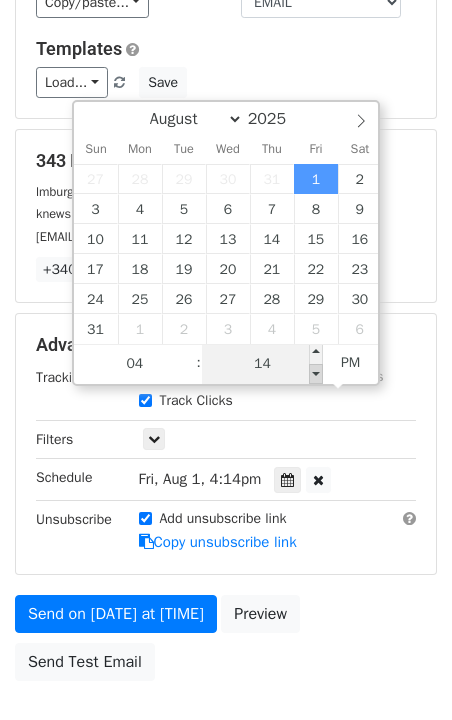 type on "2025-08-01 16:09" 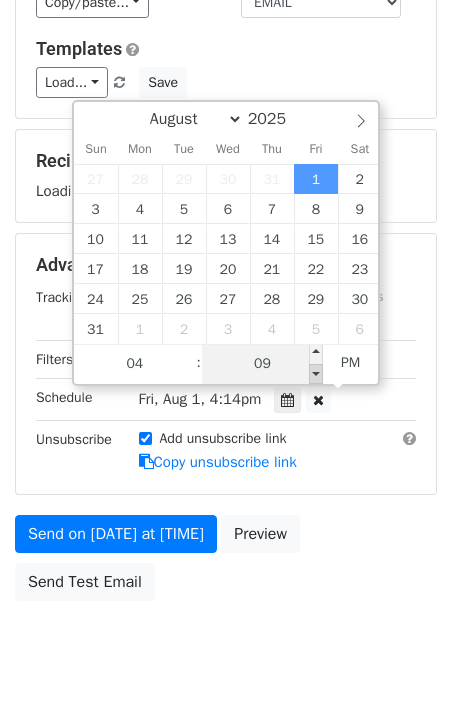 click at bounding box center (316, 374) 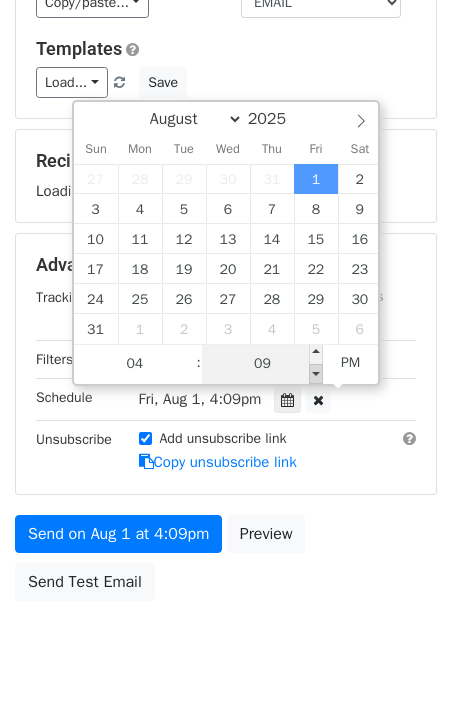 type on "2025-08-01 16:04" 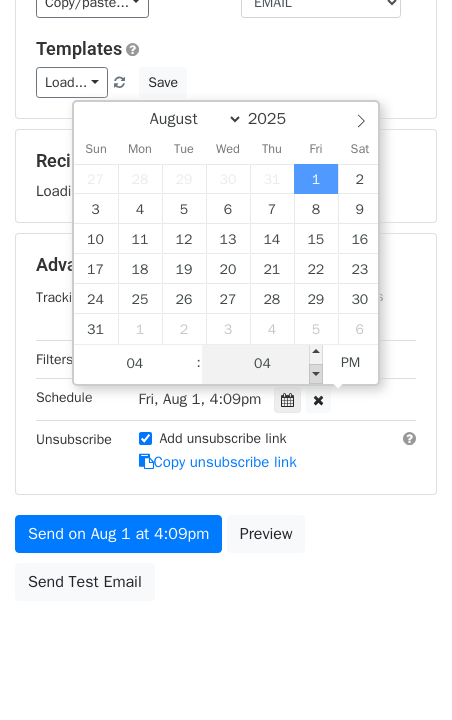 click at bounding box center [316, 374] 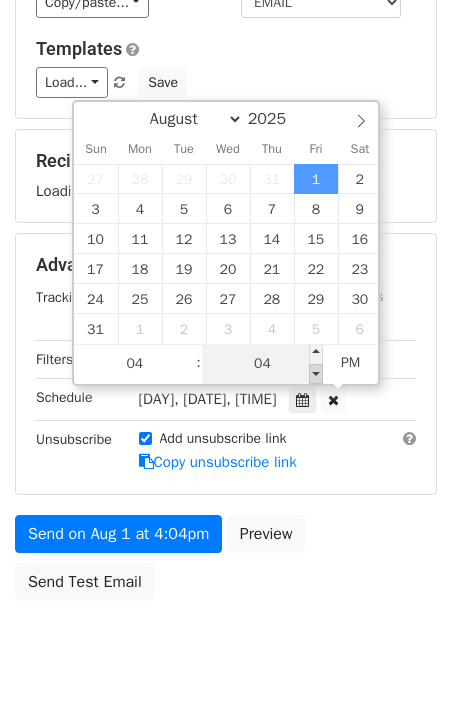 type on "2025-08-01 15:59" 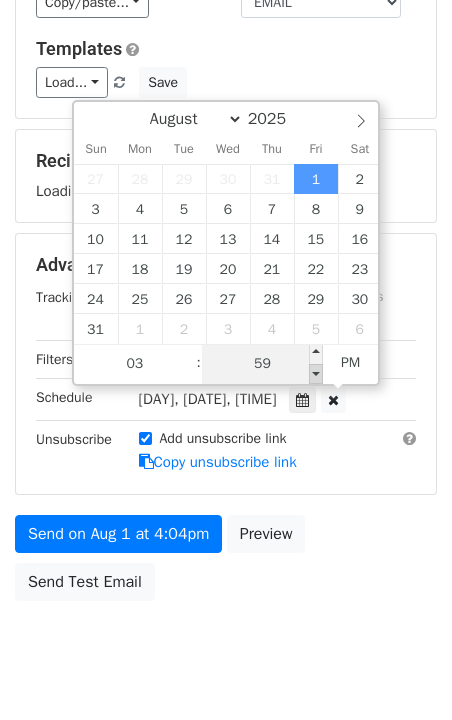 click at bounding box center [316, 374] 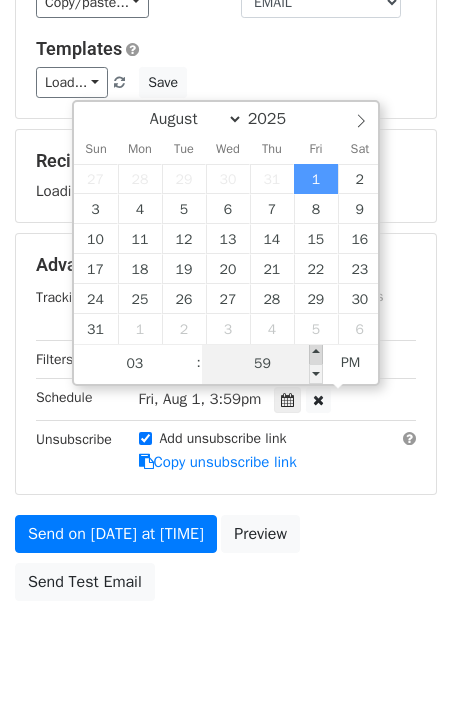 type on "2025-08-01 16:00" 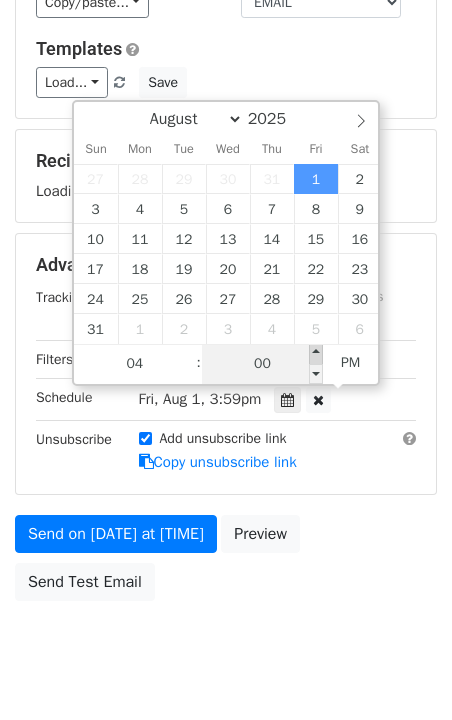 click at bounding box center [316, 354] 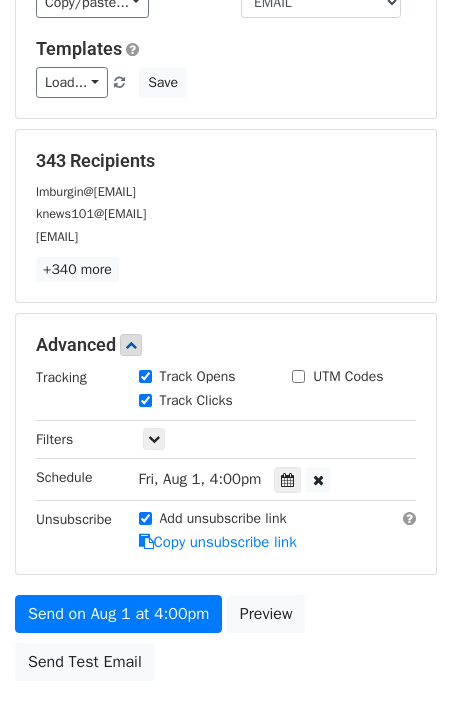 click on "Add unsubscribe link
Copy unsubscribe link" at bounding box center [278, 531] 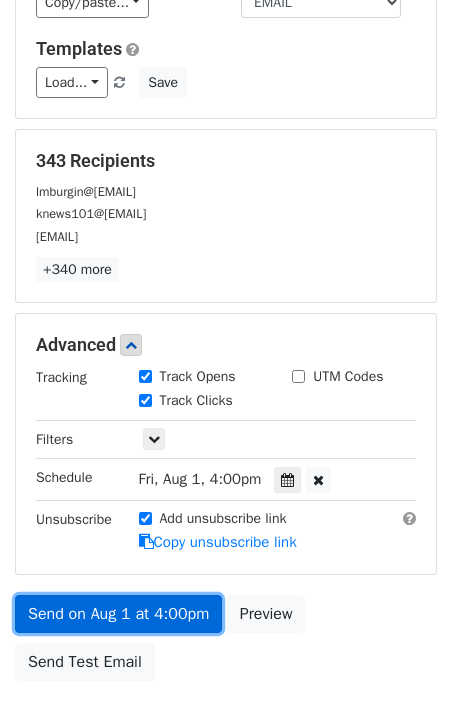 click on "Send on Aug 1 at 4:00pm" at bounding box center (118, 614) 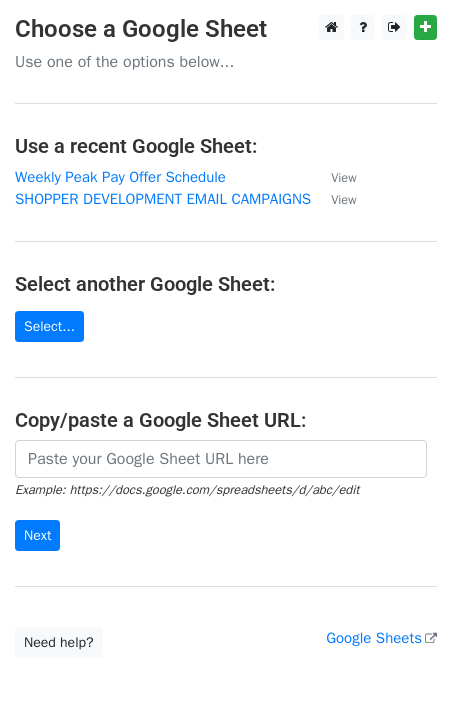 scroll, scrollTop: 0, scrollLeft: 0, axis: both 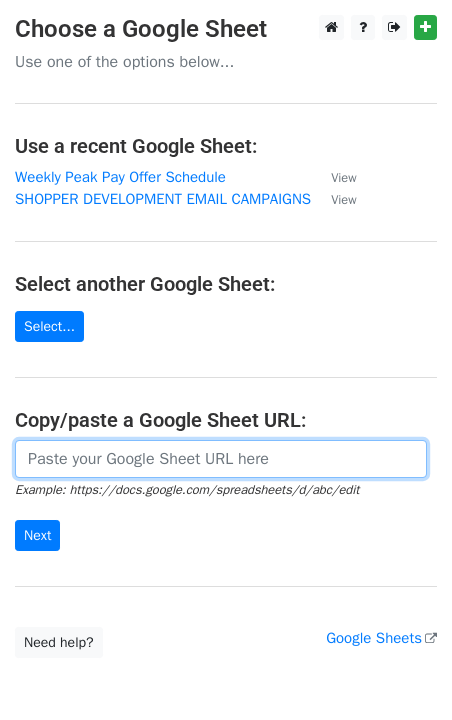 click at bounding box center [221, 459] 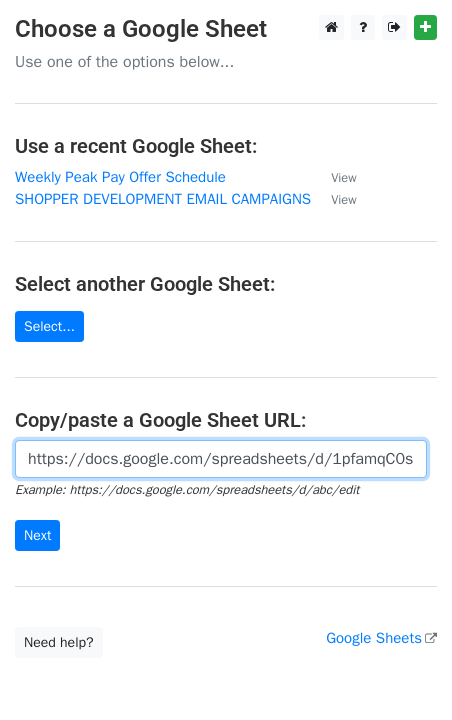 scroll, scrollTop: 0, scrollLeft: 596, axis: horizontal 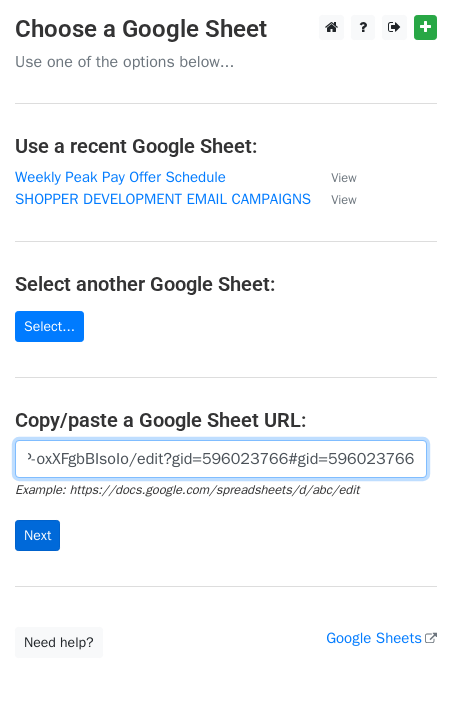 type on "https://docs.google.com/spreadsheets/d/1pfamqC0sqb6_oCOwbz5jLTMgVqFvBP-oxXFgbBIsoIo/edit?gid=596023766#gid=596023766" 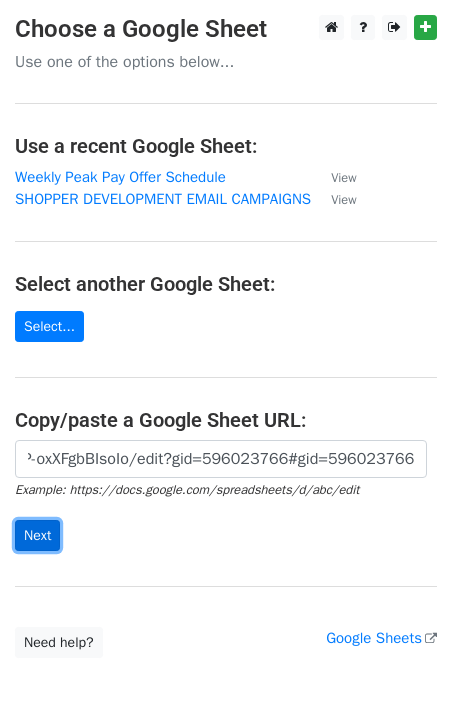 click on "Next" at bounding box center [37, 535] 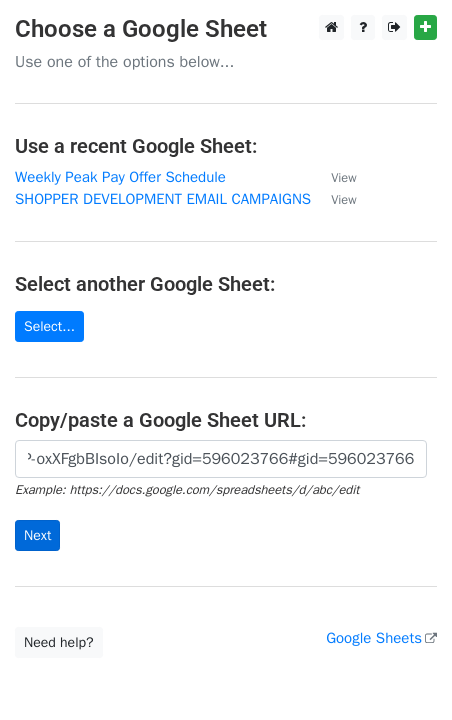 scroll, scrollTop: 0, scrollLeft: 0, axis: both 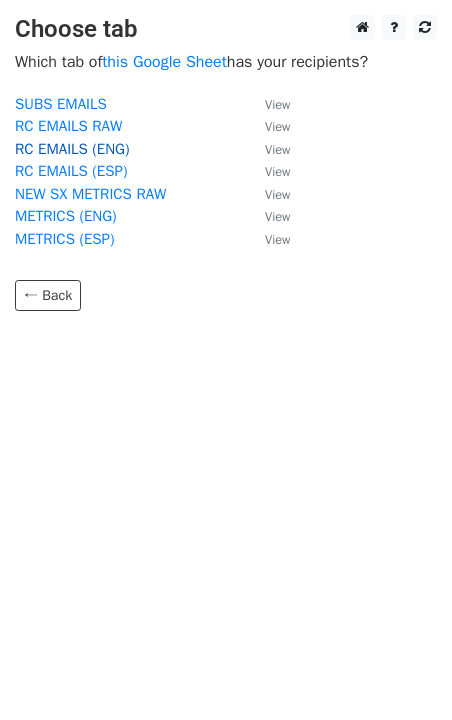 click on "RC EMAILS (ENG)" at bounding box center (72, 149) 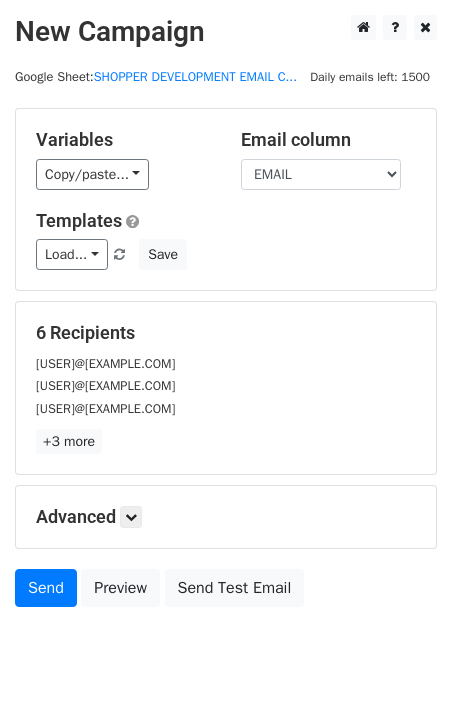 scroll, scrollTop: 0, scrollLeft: 0, axis: both 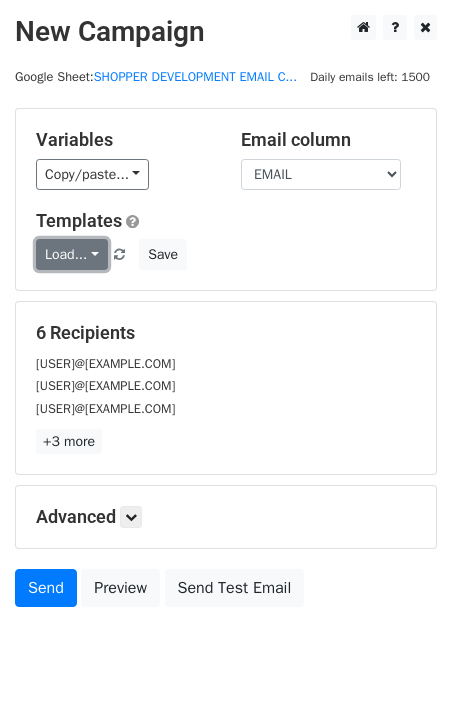 click on "Load..." at bounding box center (72, 254) 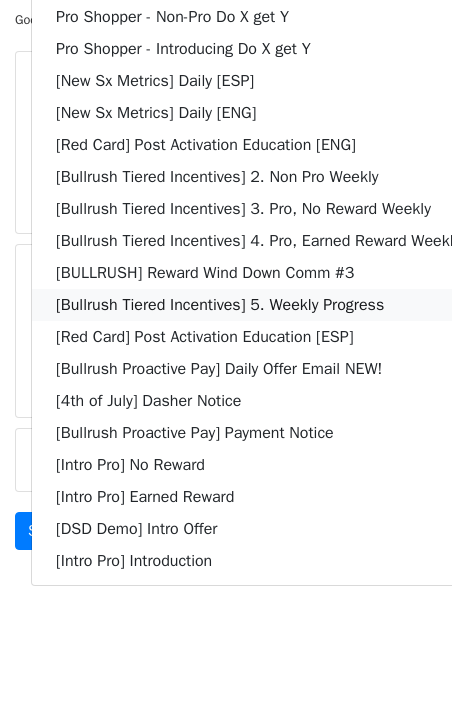 scroll, scrollTop: 79, scrollLeft: 0, axis: vertical 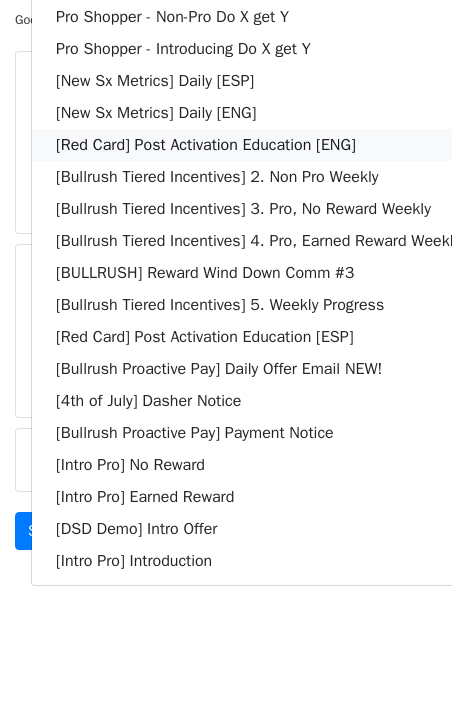 click on "[Red Card] Post Activation Education [ENG]" at bounding box center [258, 145] 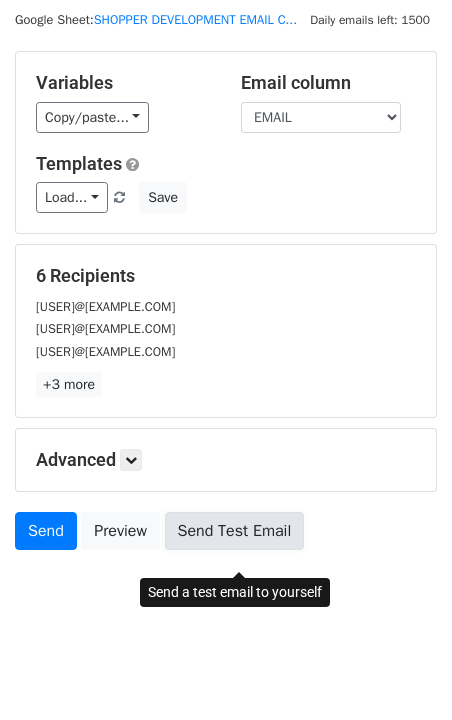 click on "Send Test Email" at bounding box center [235, 531] 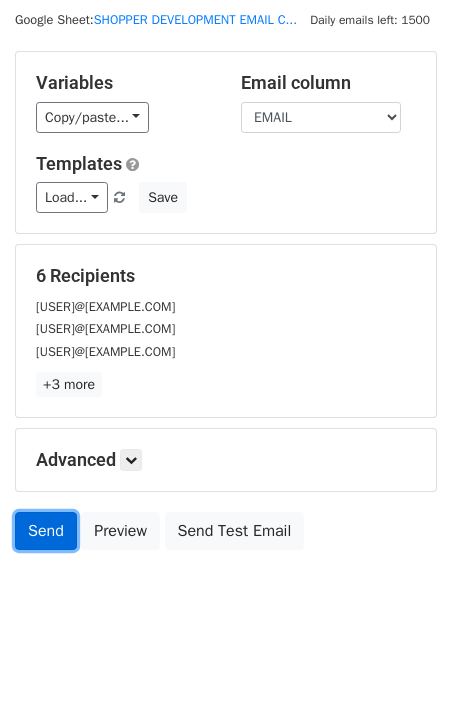 click on "Send" at bounding box center [46, 531] 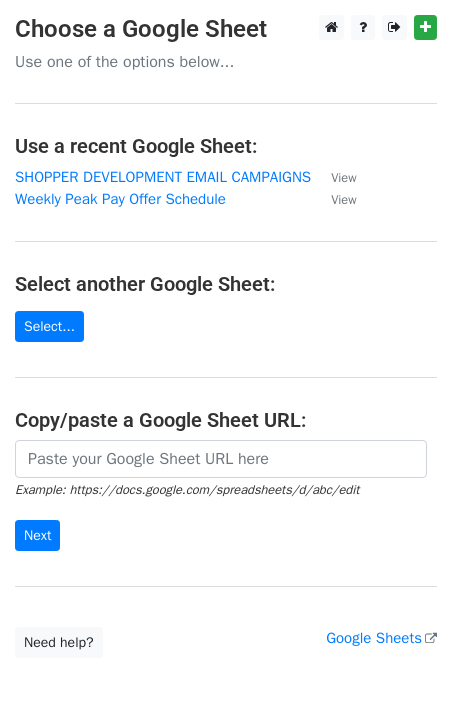 scroll, scrollTop: 0, scrollLeft: 0, axis: both 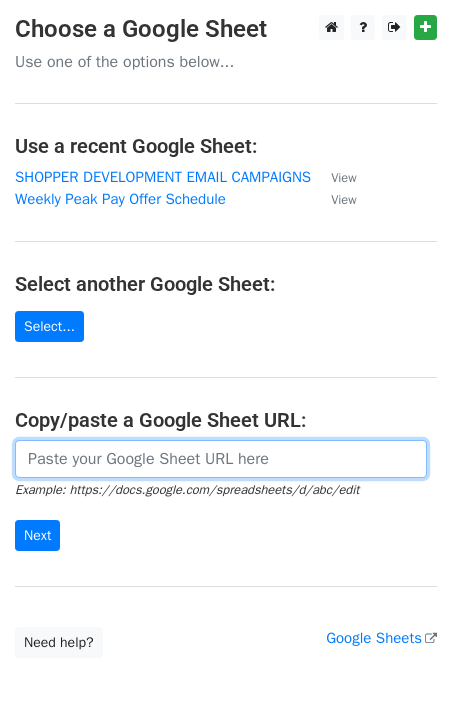 click at bounding box center (221, 459) 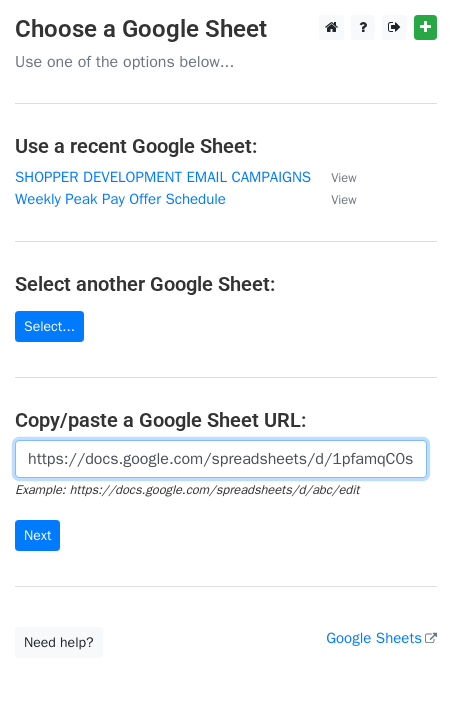 scroll, scrollTop: 0, scrollLeft: 596, axis: horizontal 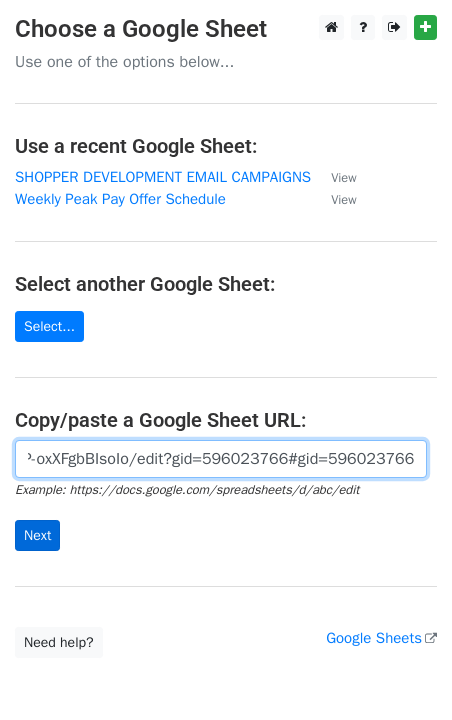 type on "https://docs.google.com/spreadsheets/d/1pfamqC0sqb6_oCOwbz5jLTMgVqFvBP-oxXFgbBIsoIo/edit?gid=596023766#gid=596023766" 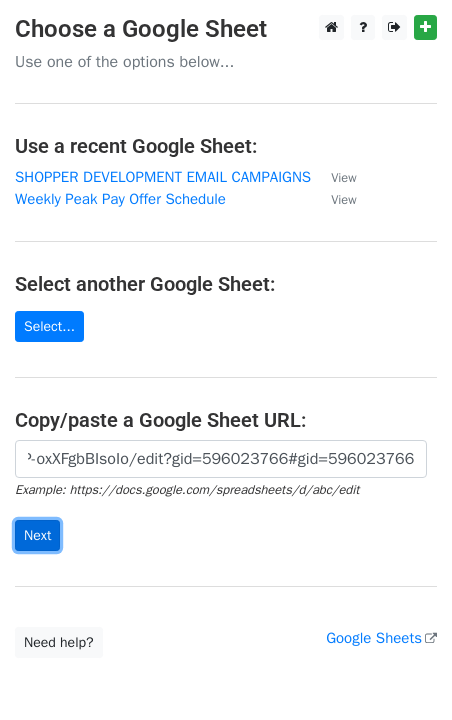 click on "Next" at bounding box center (37, 535) 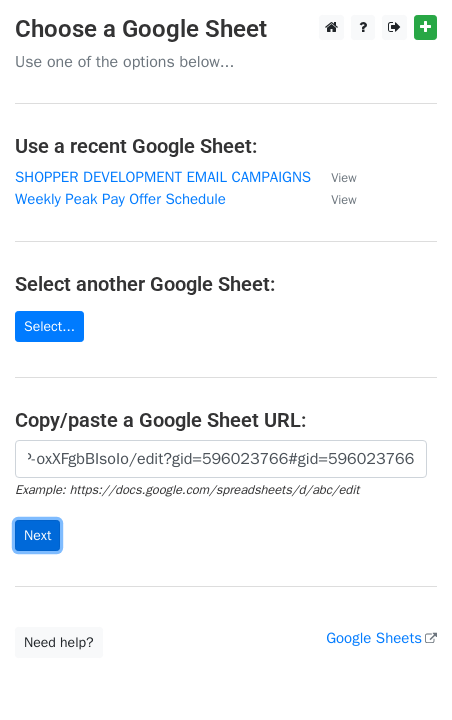 scroll, scrollTop: 0, scrollLeft: 0, axis: both 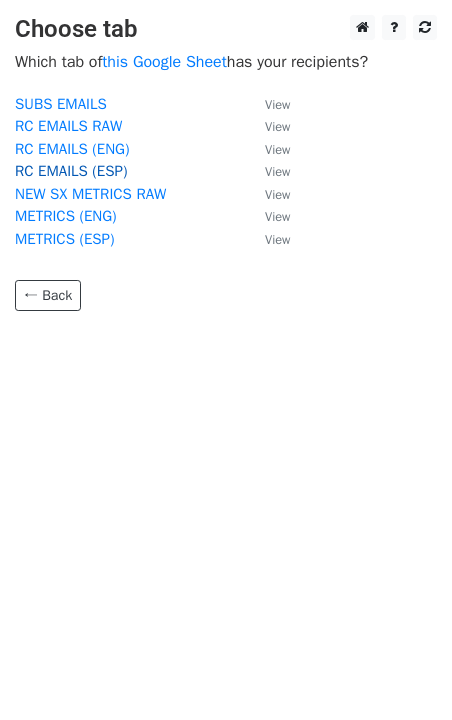 click on "RC EMAILS (ESP)" at bounding box center (71, 171) 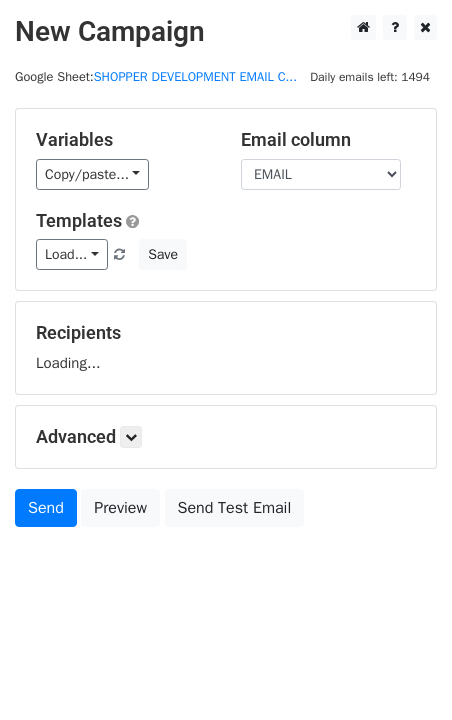 scroll, scrollTop: 0, scrollLeft: 0, axis: both 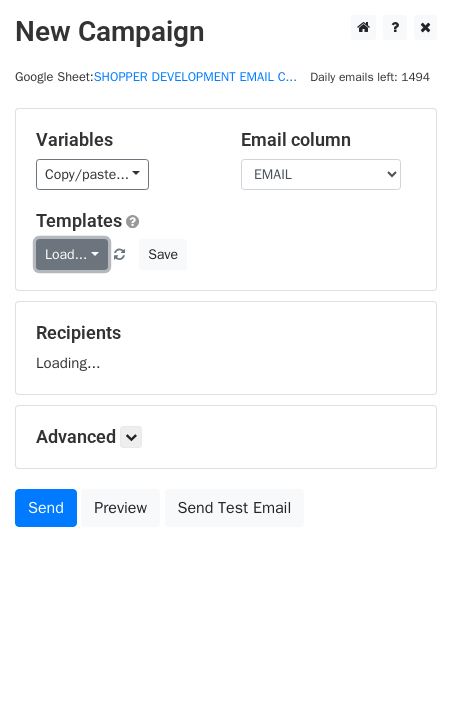 click on "Load..." at bounding box center [72, 254] 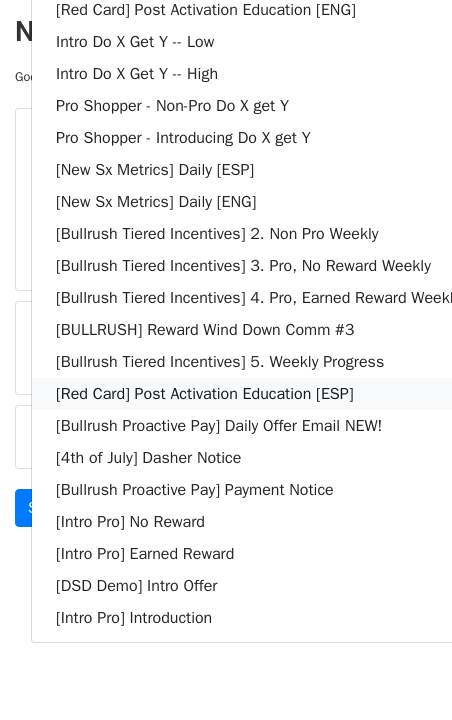 click on "[Red Card] Post Activation Education [ESP]" at bounding box center [258, 394] 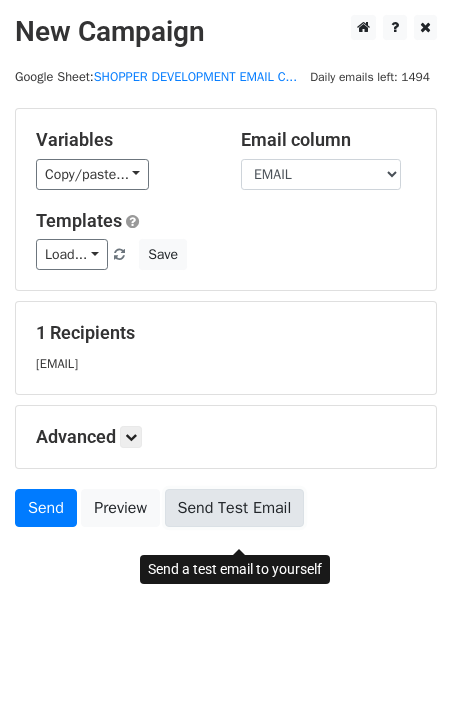 click on "Send Test Email" at bounding box center (235, 508) 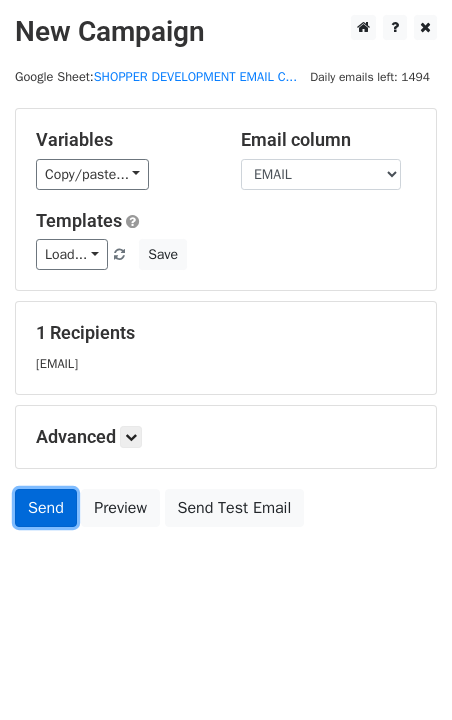 click on "Send" at bounding box center (46, 508) 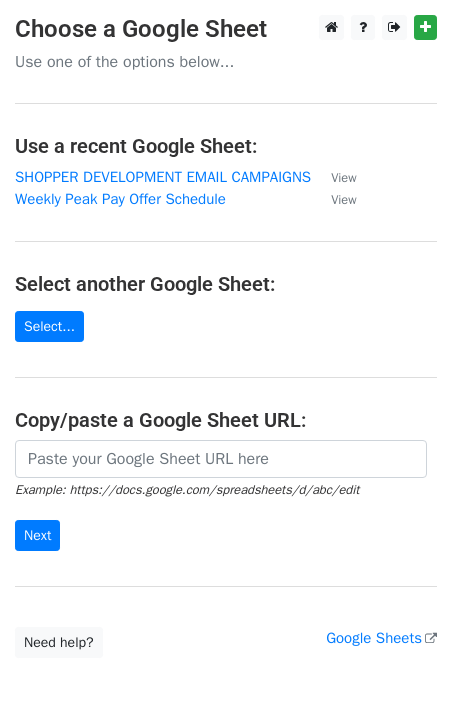 scroll, scrollTop: 0, scrollLeft: 0, axis: both 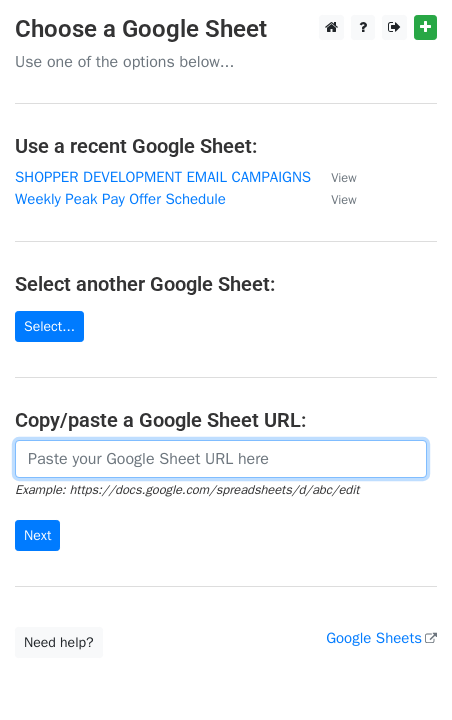 click at bounding box center (221, 459) 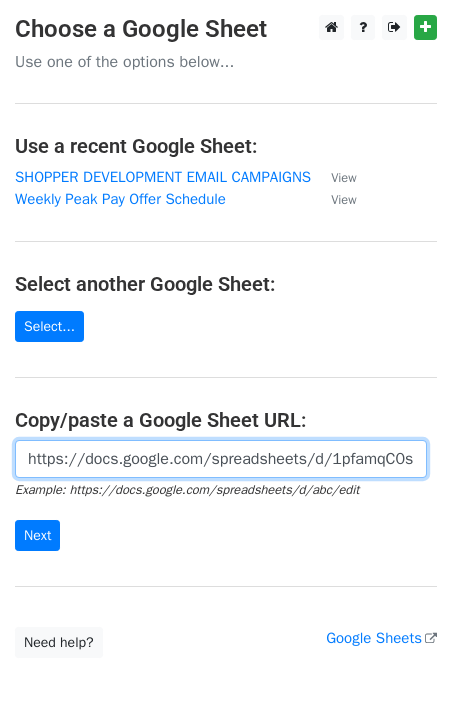 scroll, scrollTop: 0, scrollLeft: 606, axis: horizontal 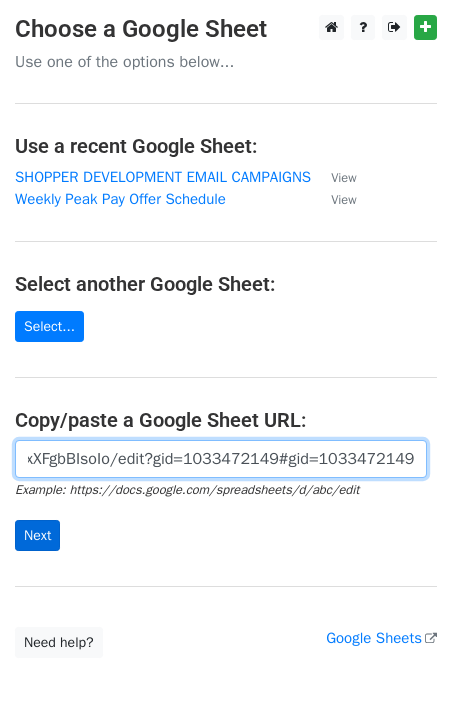 type on "https://docs.google.com/spreadsheets/d/1pfamqC0sqb6_oCOwbz5jLTMgVqFvBP-oxXFgbBIsoIo/edit?gid=1033472149#gid=1033472149" 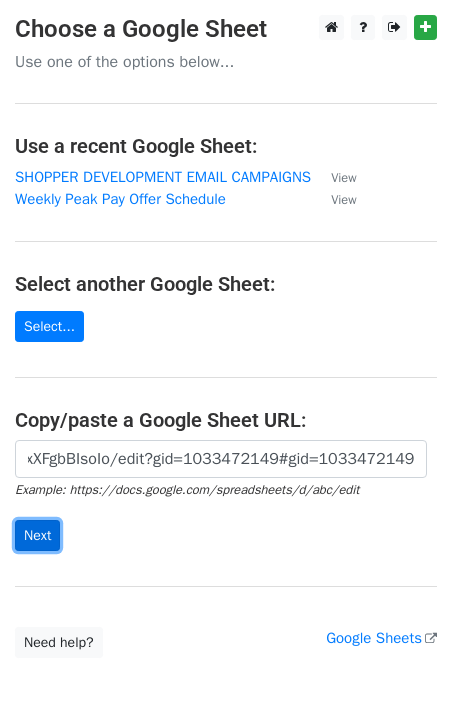 click on "Next" at bounding box center [37, 535] 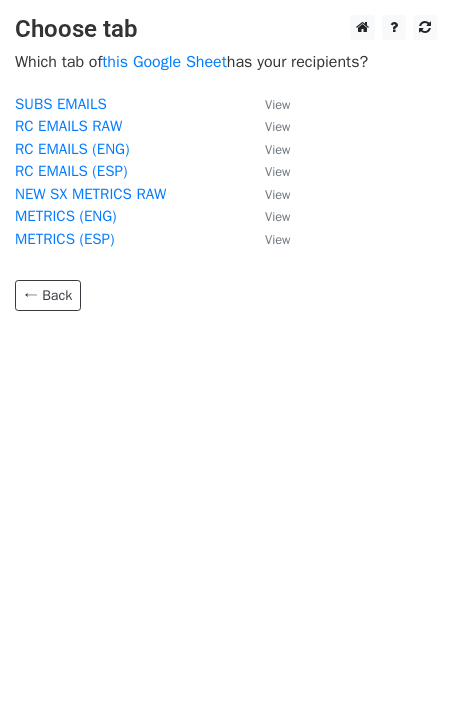 scroll, scrollTop: 0, scrollLeft: 0, axis: both 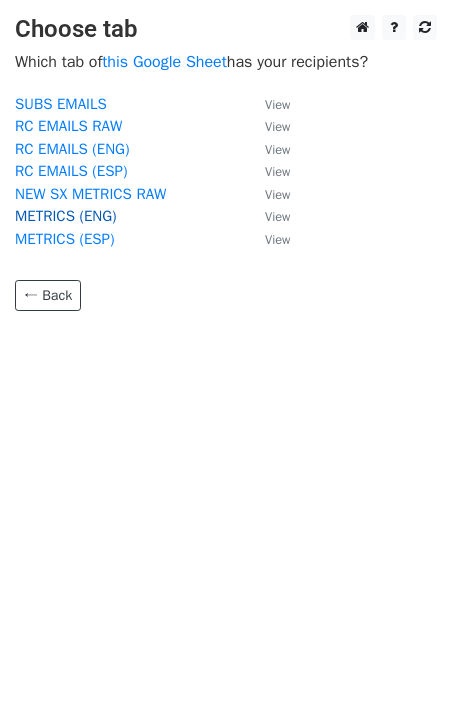 click on "METRICS (ENG)" at bounding box center (66, 216) 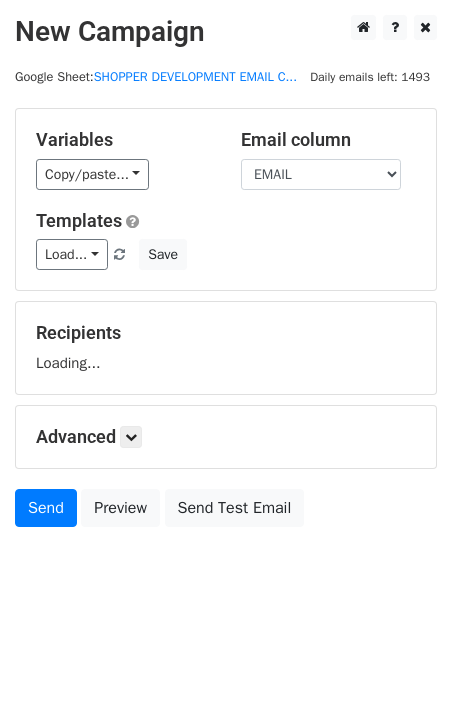 scroll, scrollTop: 0, scrollLeft: 0, axis: both 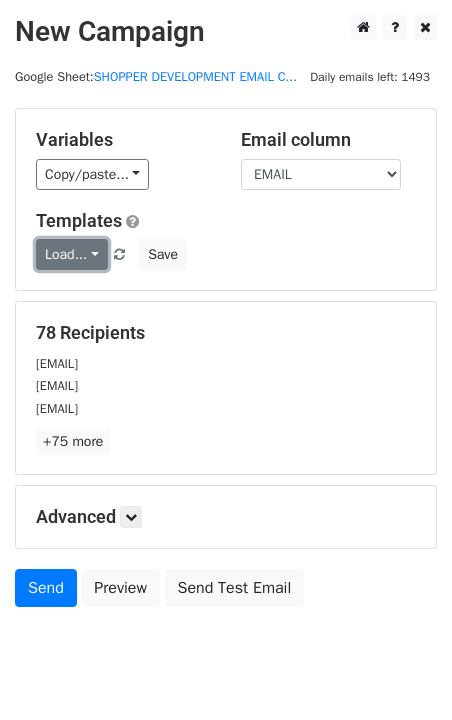 click on "Load..." at bounding box center [72, 254] 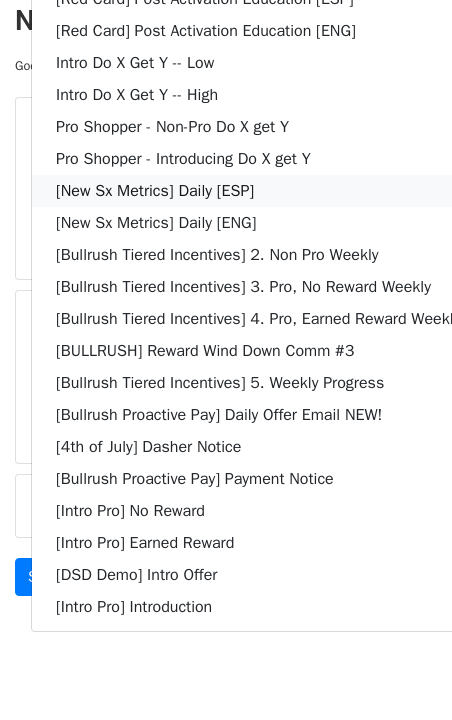 scroll, scrollTop: 79, scrollLeft: 0, axis: vertical 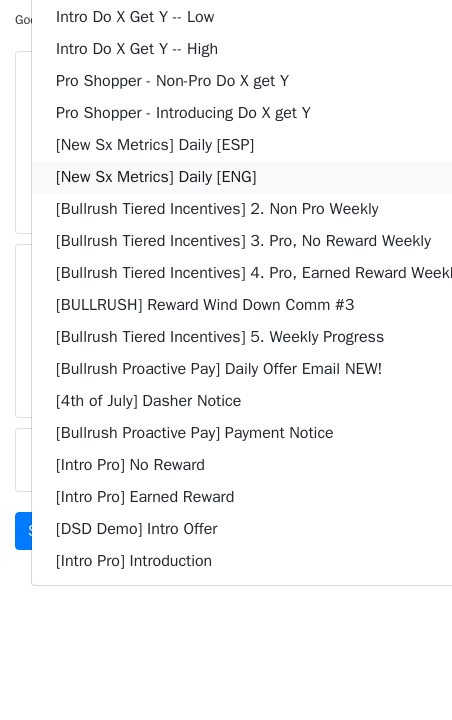 click on "[New Sx Metrics] Daily [ENG]" at bounding box center [258, 177] 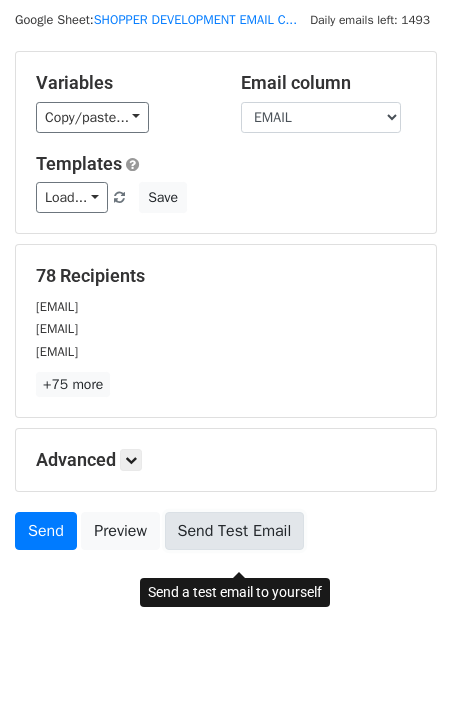 click on "Send Test Email" at bounding box center [235, 531] 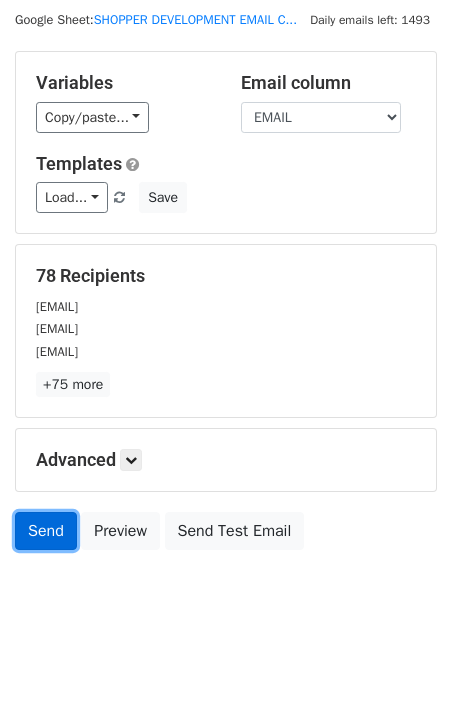 click on "Send" at bounding box center [46, 531] 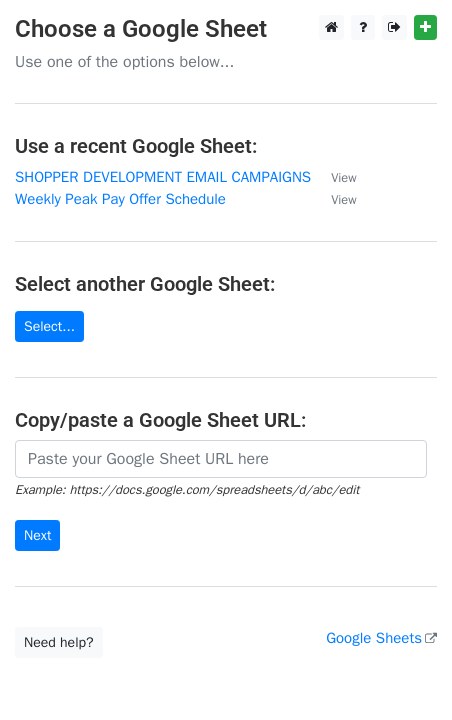 scroll, scrollTop: 0, scrollLeft: 0, axis: both 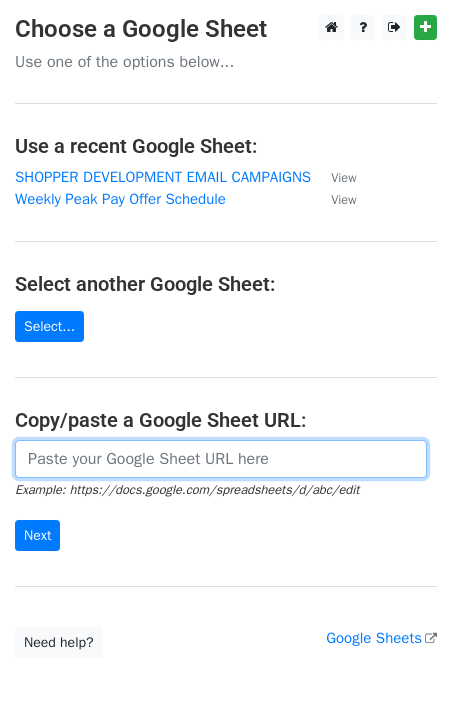 click at bounding box center (221, 459) 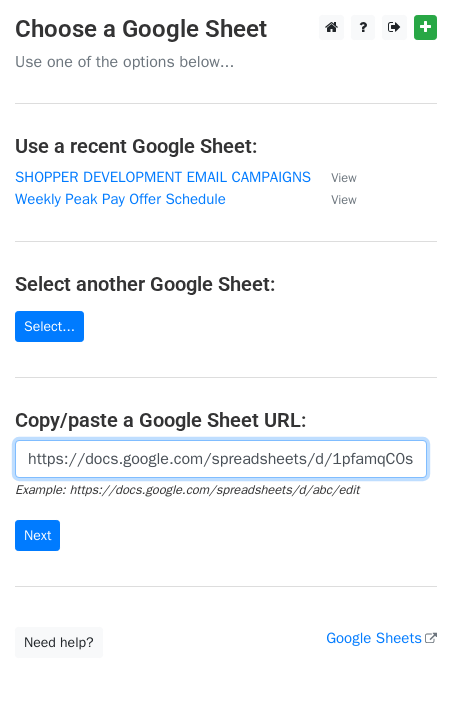 scroll, scrollTop: 0, scrollLeft: 606, axis: horizontal 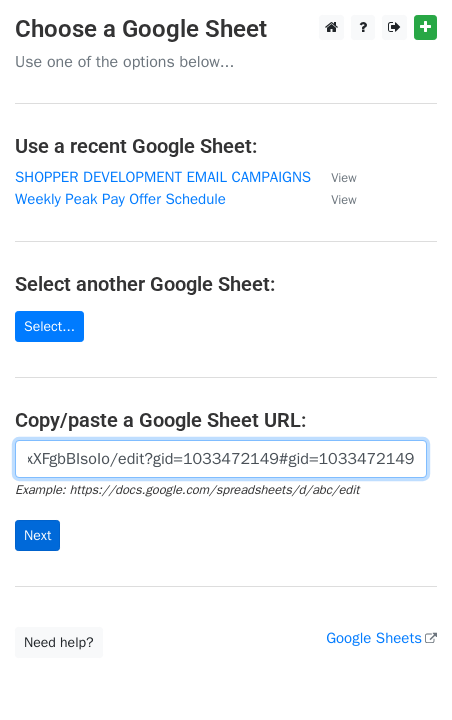 type on "https://docs.google.com/spreadsheets/d/1pfamqC0sqb6_oCOwbz5jLTMgVqFvBP-oxXFgbBIsoIo/edit?gid=1033472149#gid=1033472149" 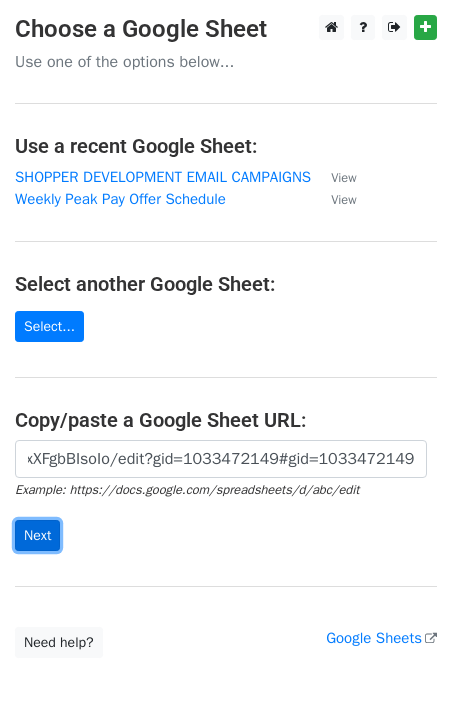 scroll, scrollTop: 0, scrollLeft: 0, axis: both 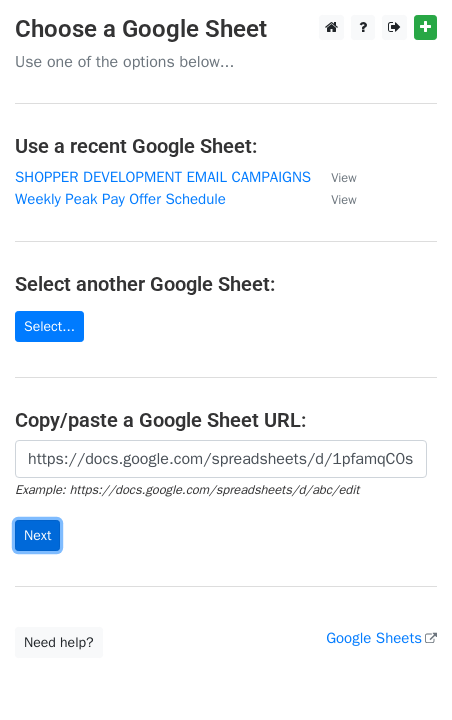 click on "Next" at bounding box center [37, 535] 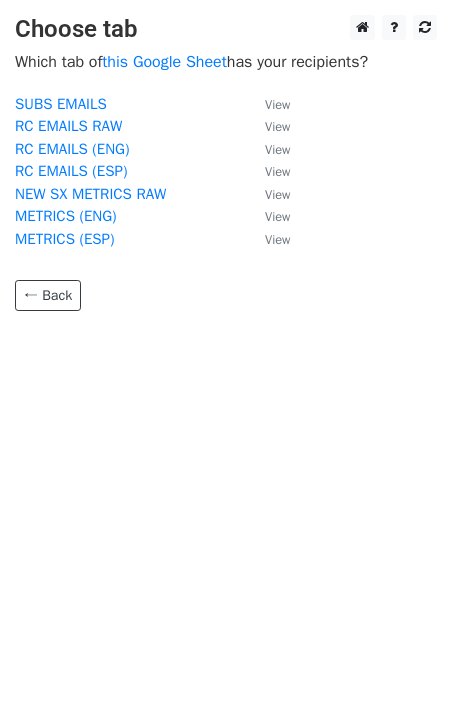 scroll, scrollTop: 0, scrollLeft: 0, axis: both 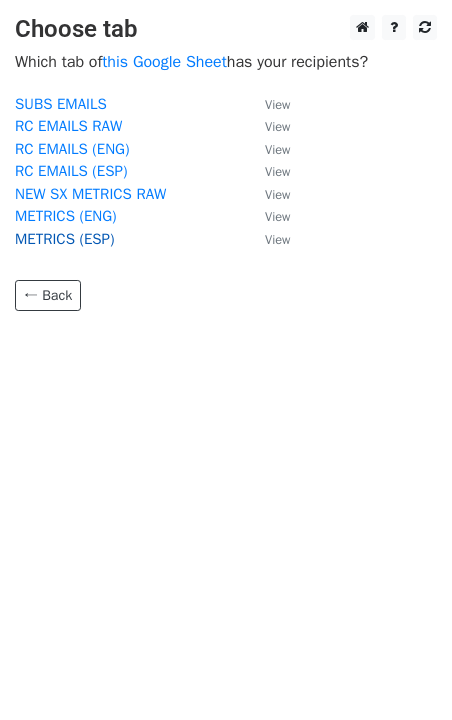 click on "METRICS (ESP)" at bounding box center [65, 239] 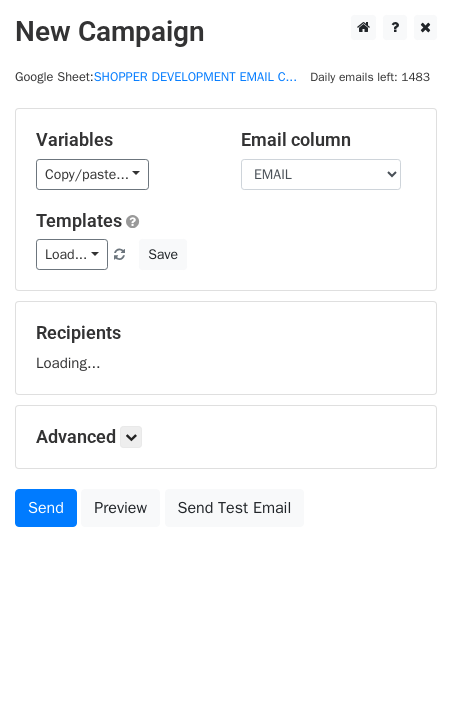 scroll, scrollTop: 0, scrollLeft: 0, axis: both 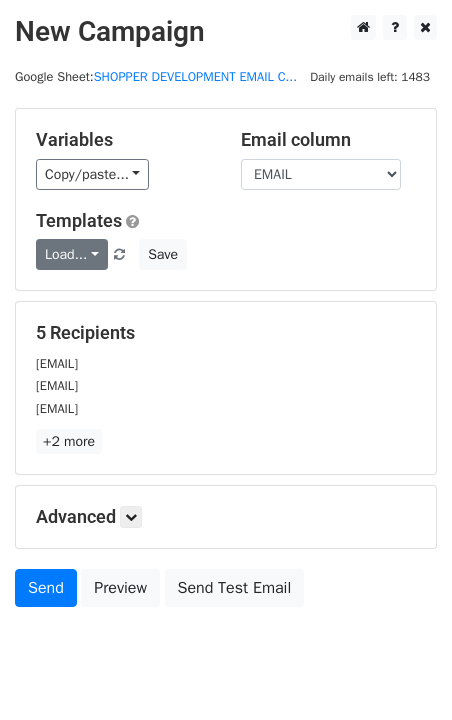 click on "Load..." at bounding box center (72, 254) 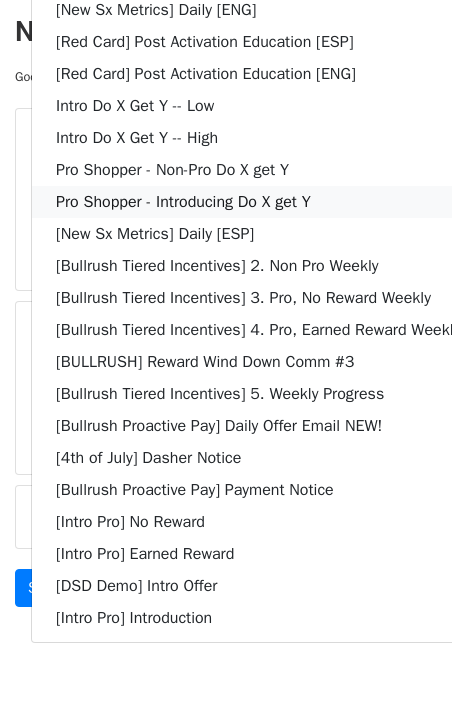 scroll, scrollTop: 79, scrollLeft: 0, axis: vertical 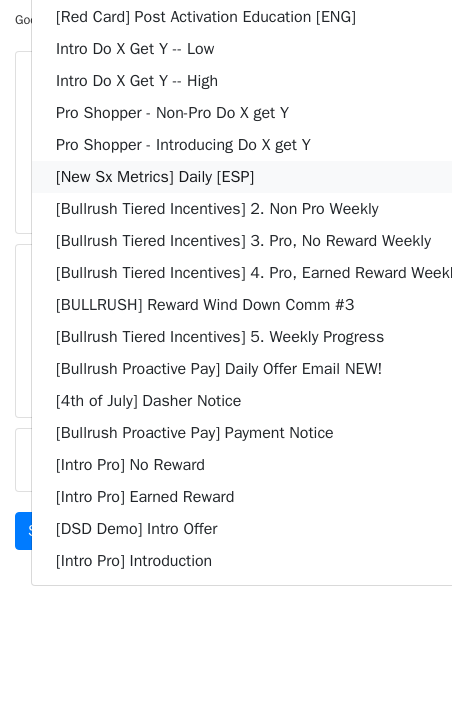 click on "[New Sx Metrics] Daily [ESP]" at bounding box center [258, 177] 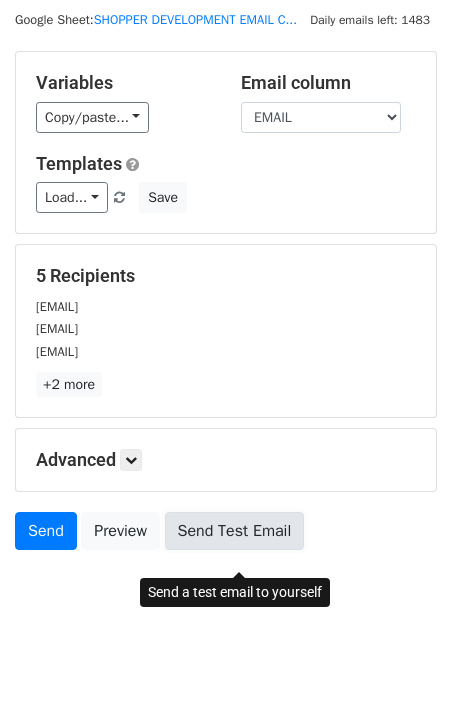 click on "Send Test Email" at bounding box center (235, 531) 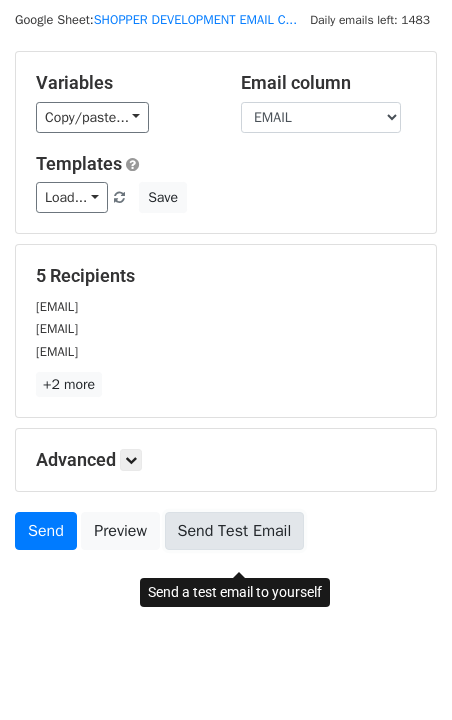 click on "Send Test Email" at bounding box center (235, 531) 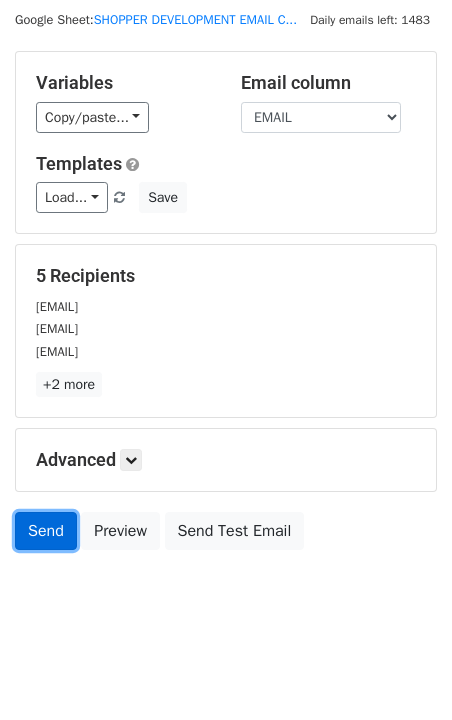 click on "Send" at bounding box center [46, 531] 